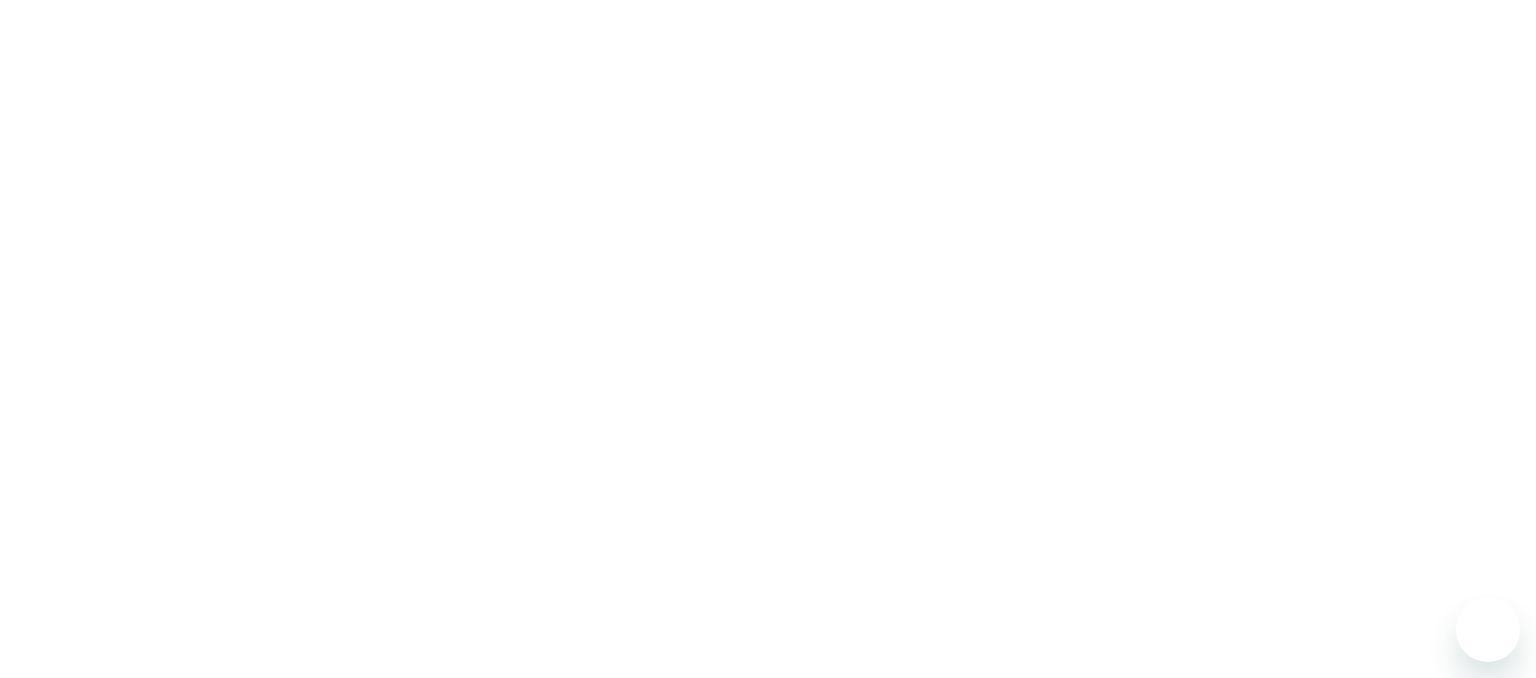 scroll, scrollTop: 0, scrollLeft: 0, axis: both 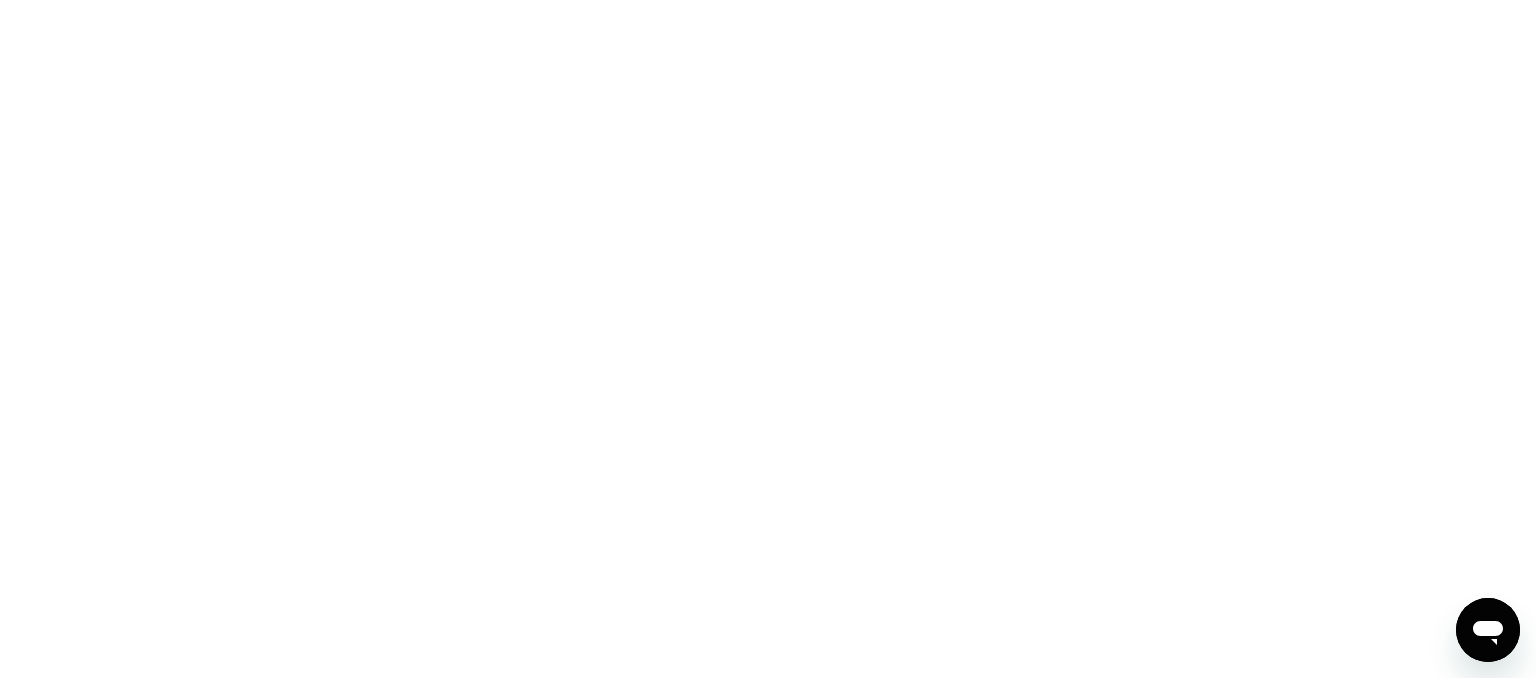 click at bounding box center (768, 339) 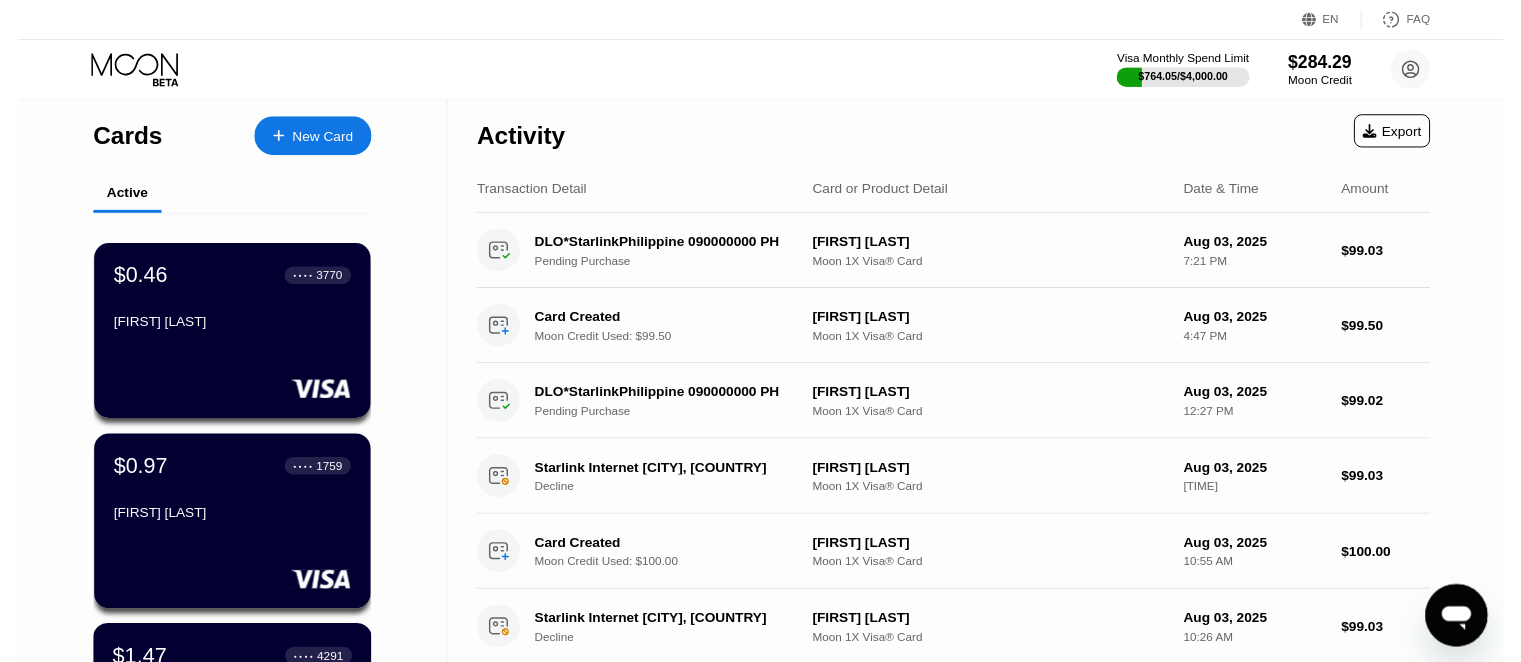scroll, scrollTop: 0, scrollLeft: 0, axis: both 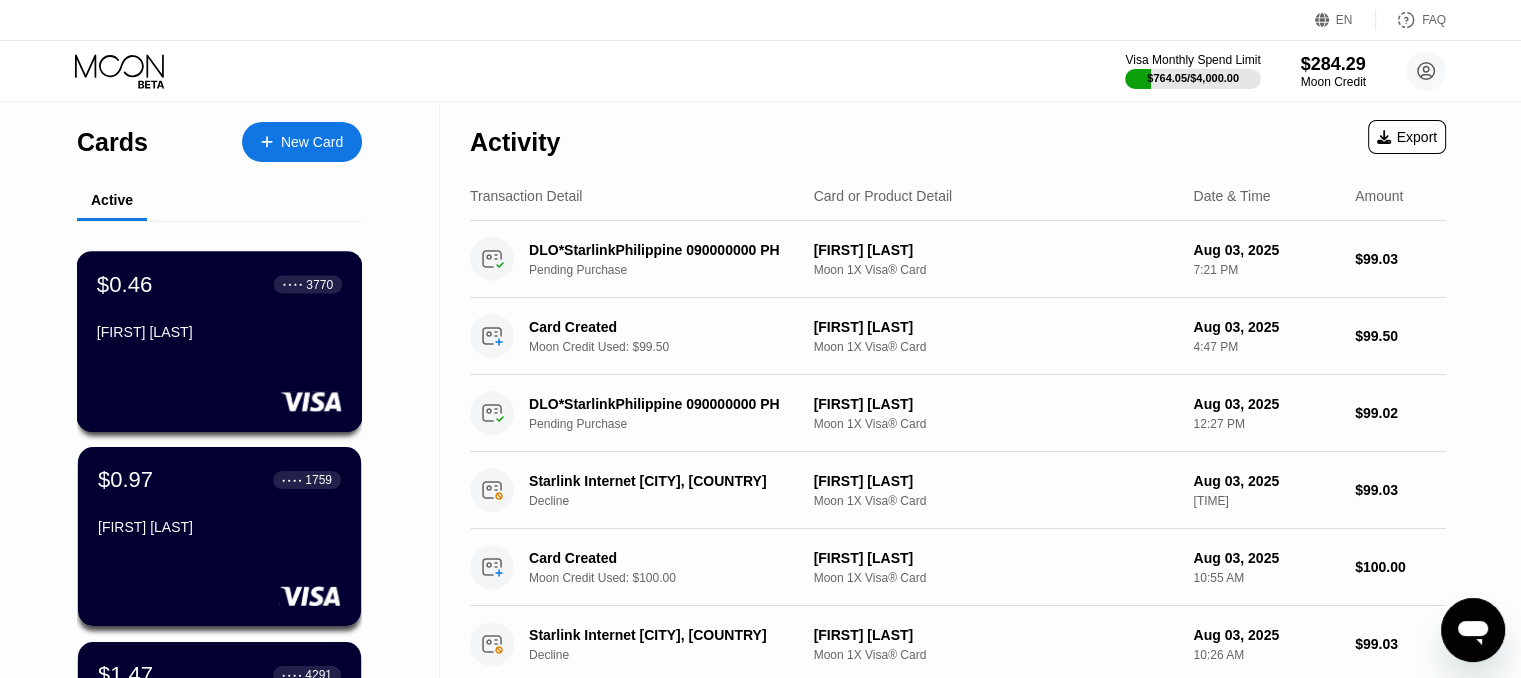 click on "$0.46 ● ● ● ● 3770 Audrey White" at bounding box center (219, 309) 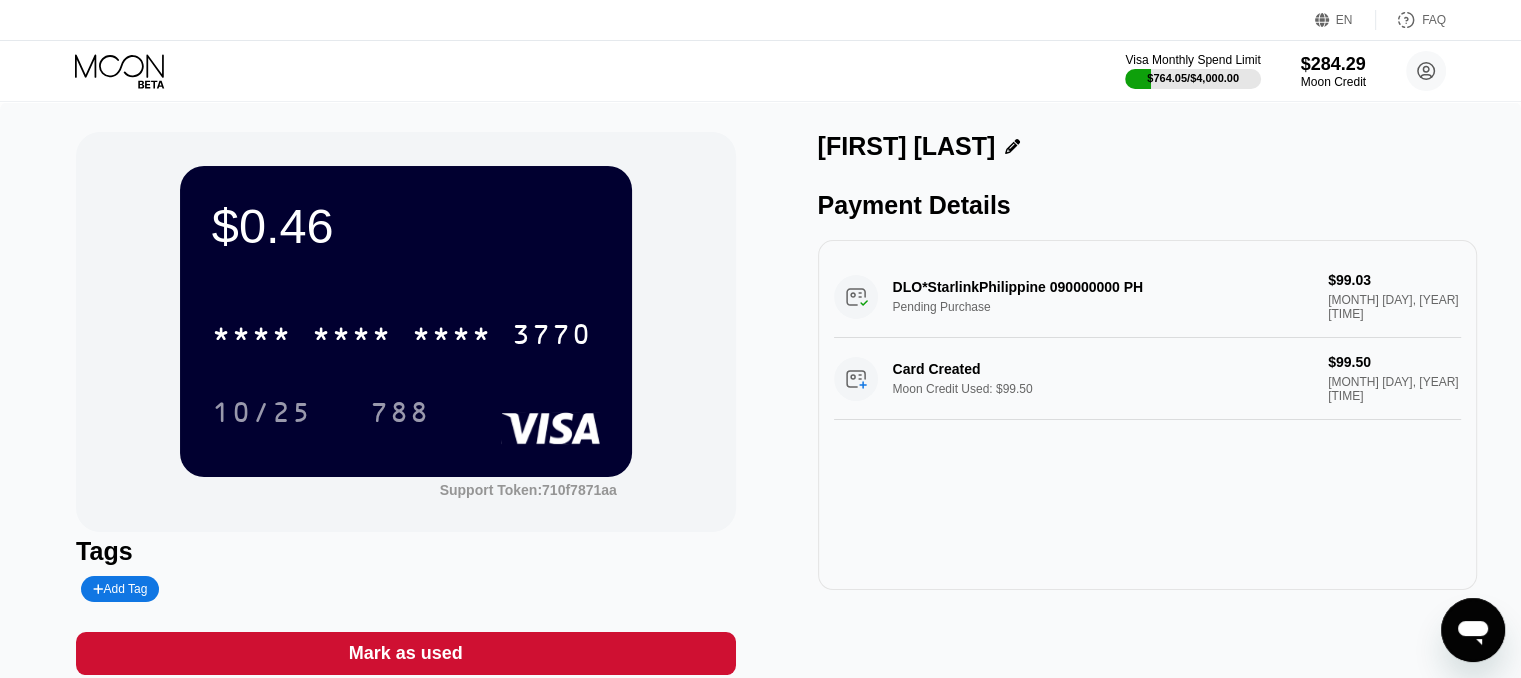 click 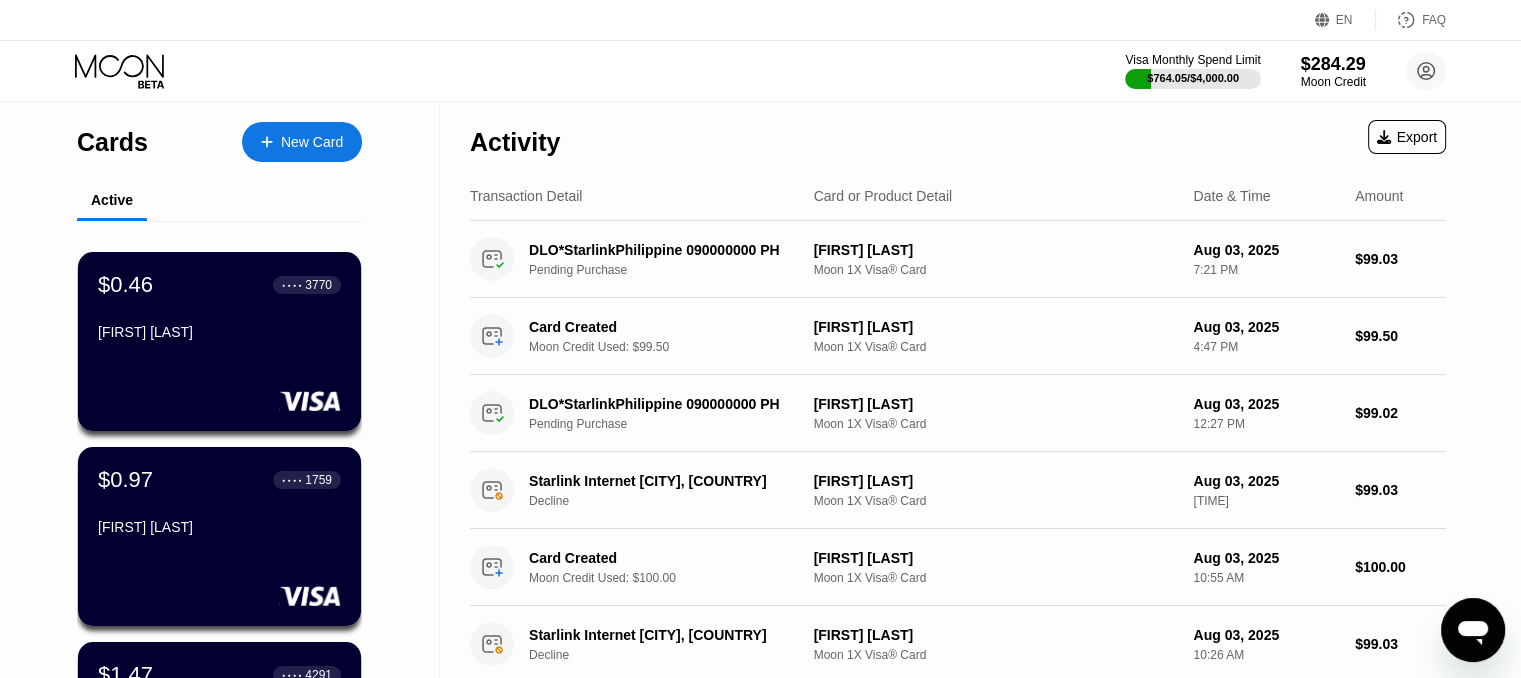 click on "New Card" at bounding box center [312, 142] 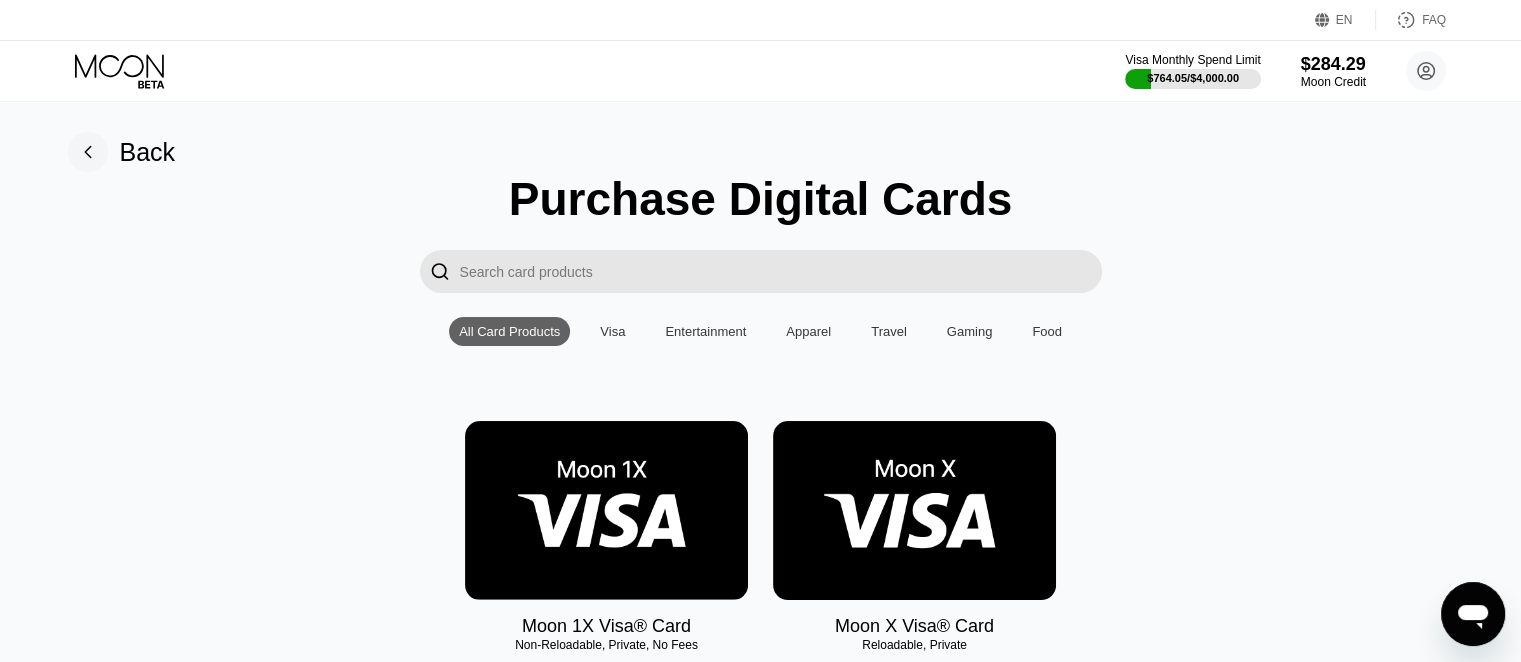 click at bounding box center [606, 510] 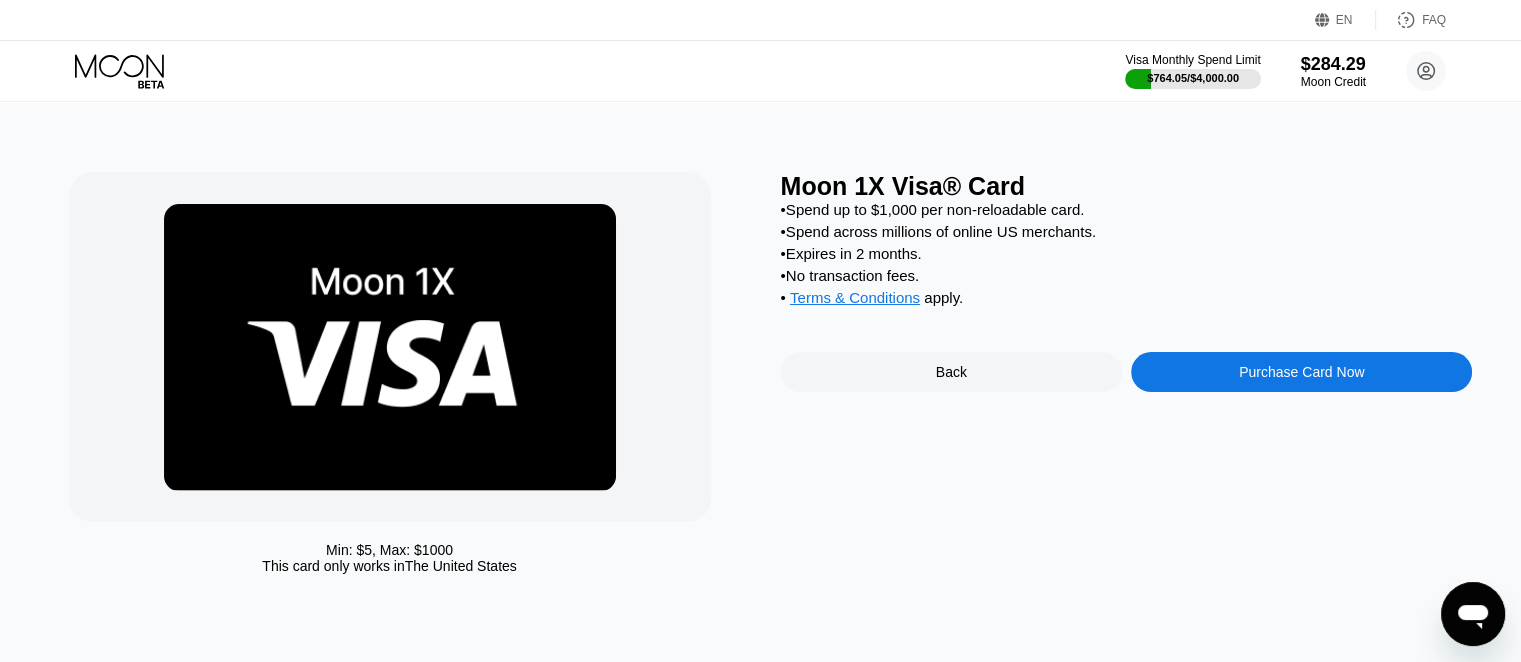 click on "Purchase Card Now" at bounding box center [1301, 372] 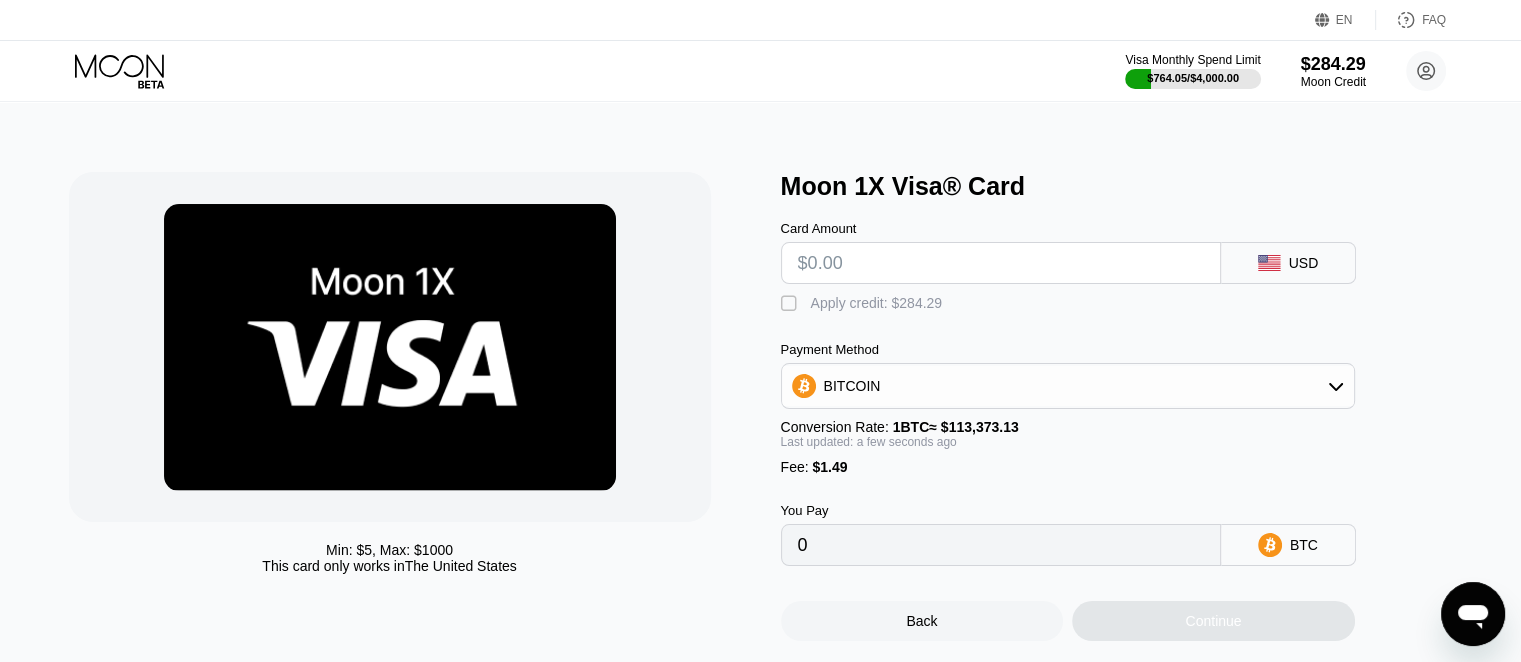 click at bounding box center [1001, 263] 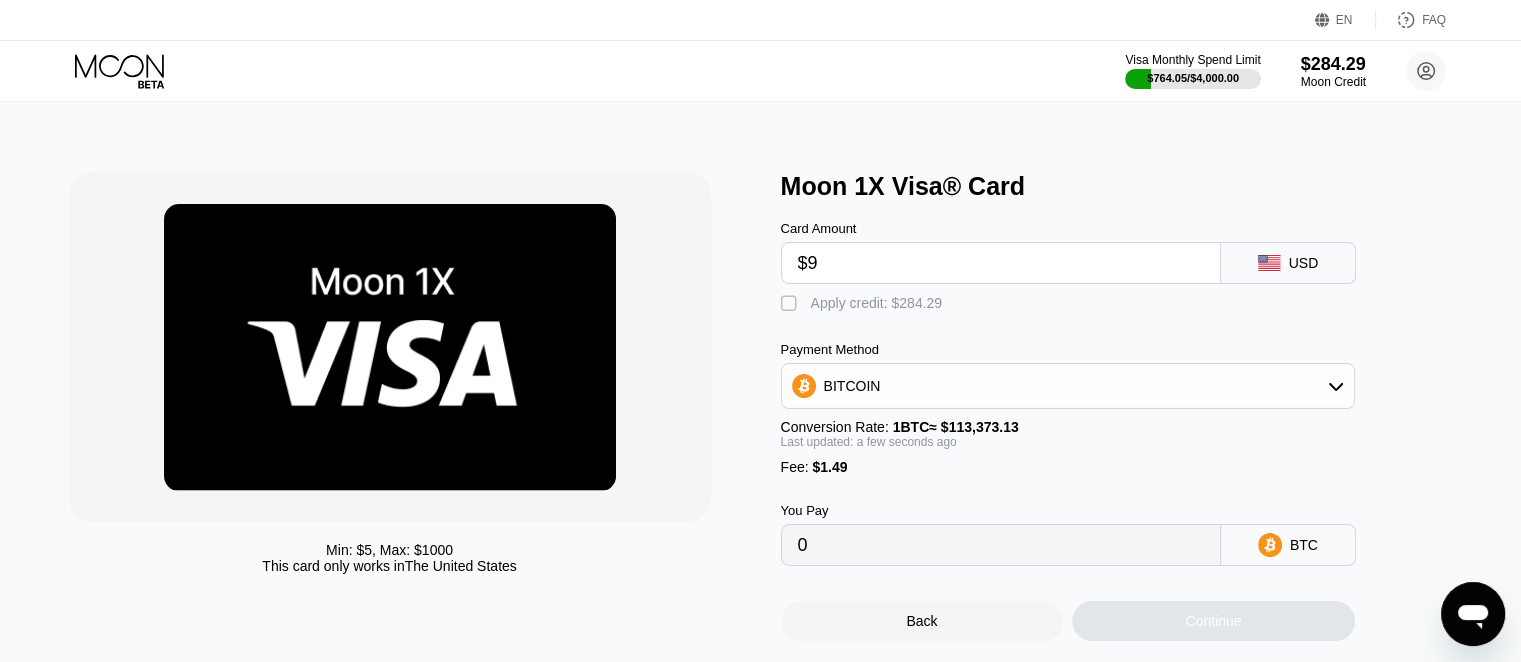 type on "$99" 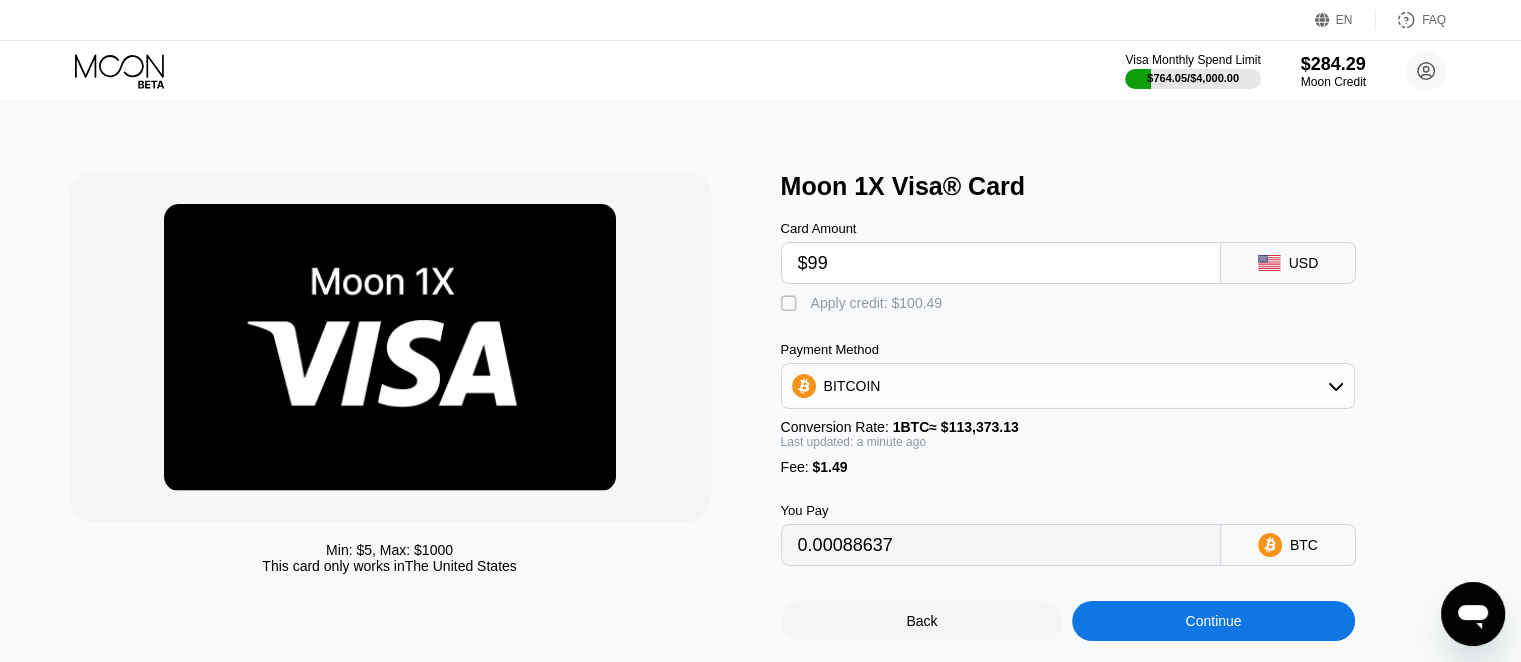 type on "0.00088637" 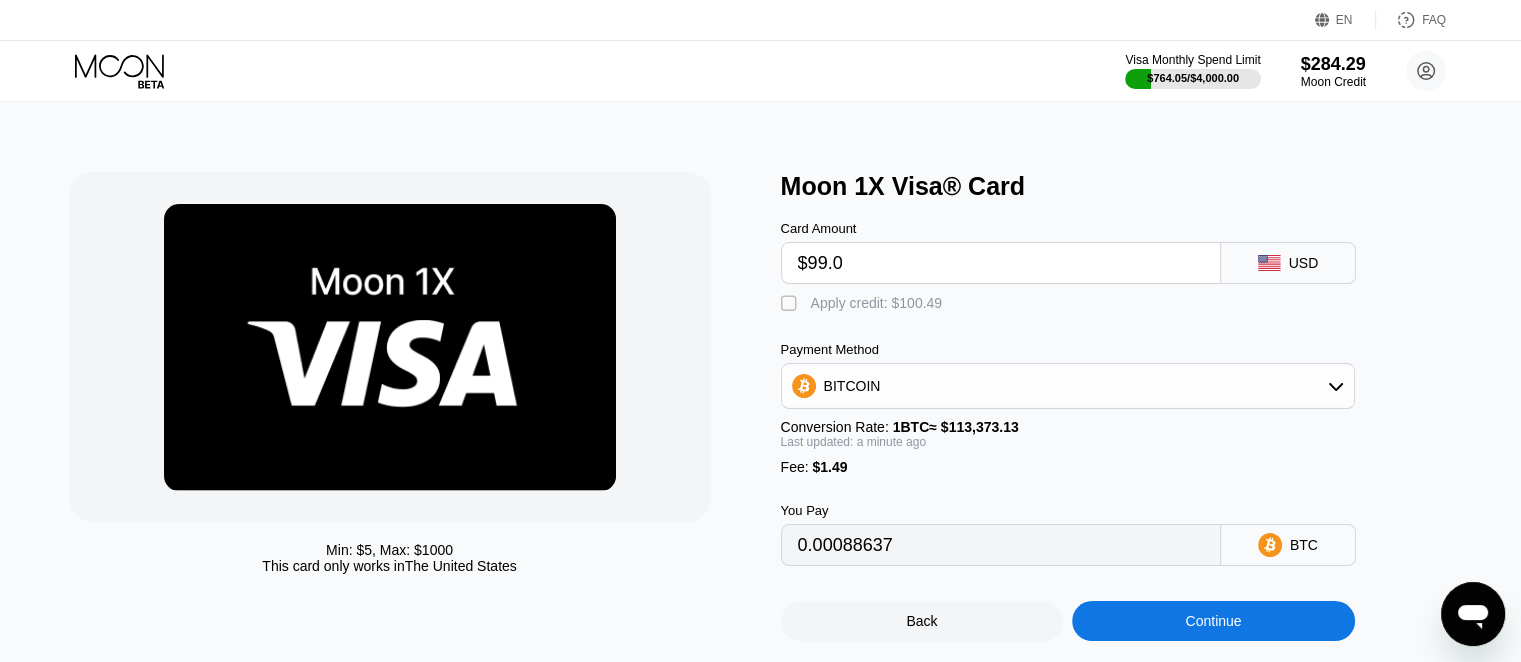 type on "$99.03" 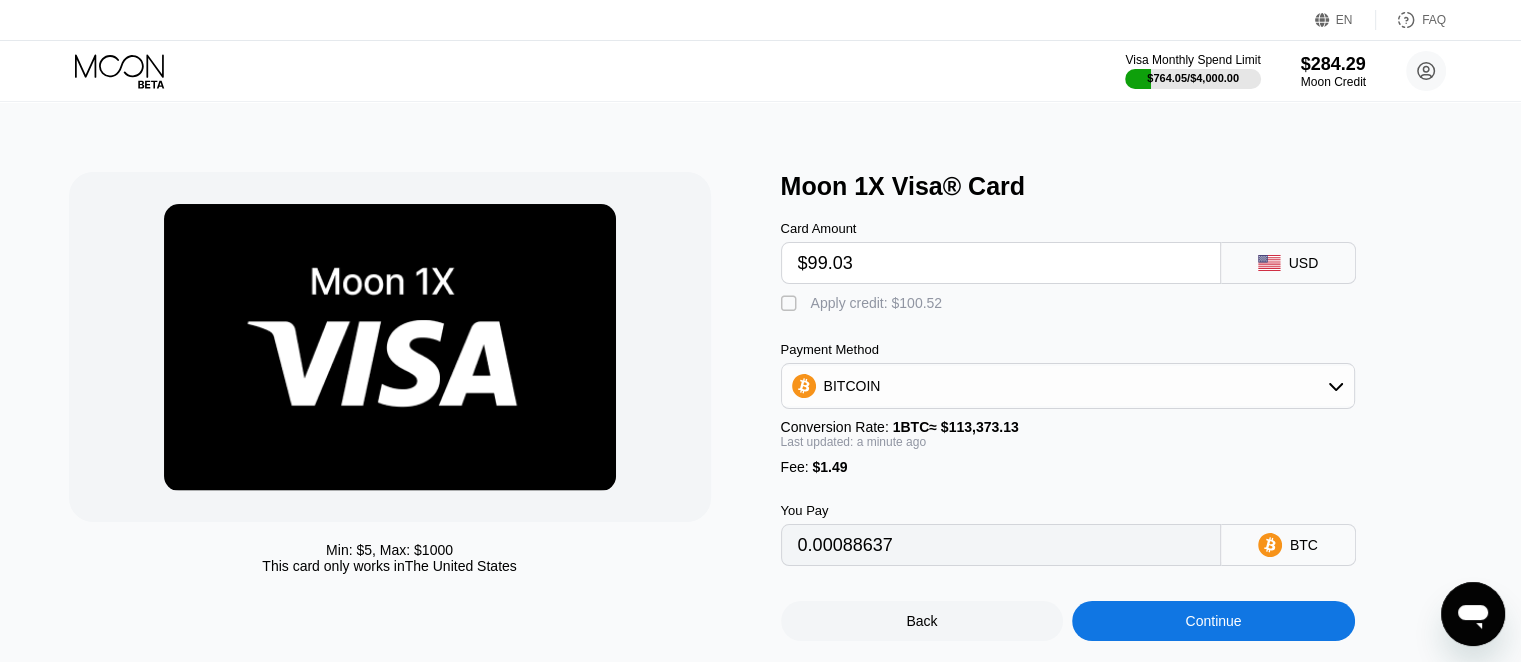 type on "0.00088663" 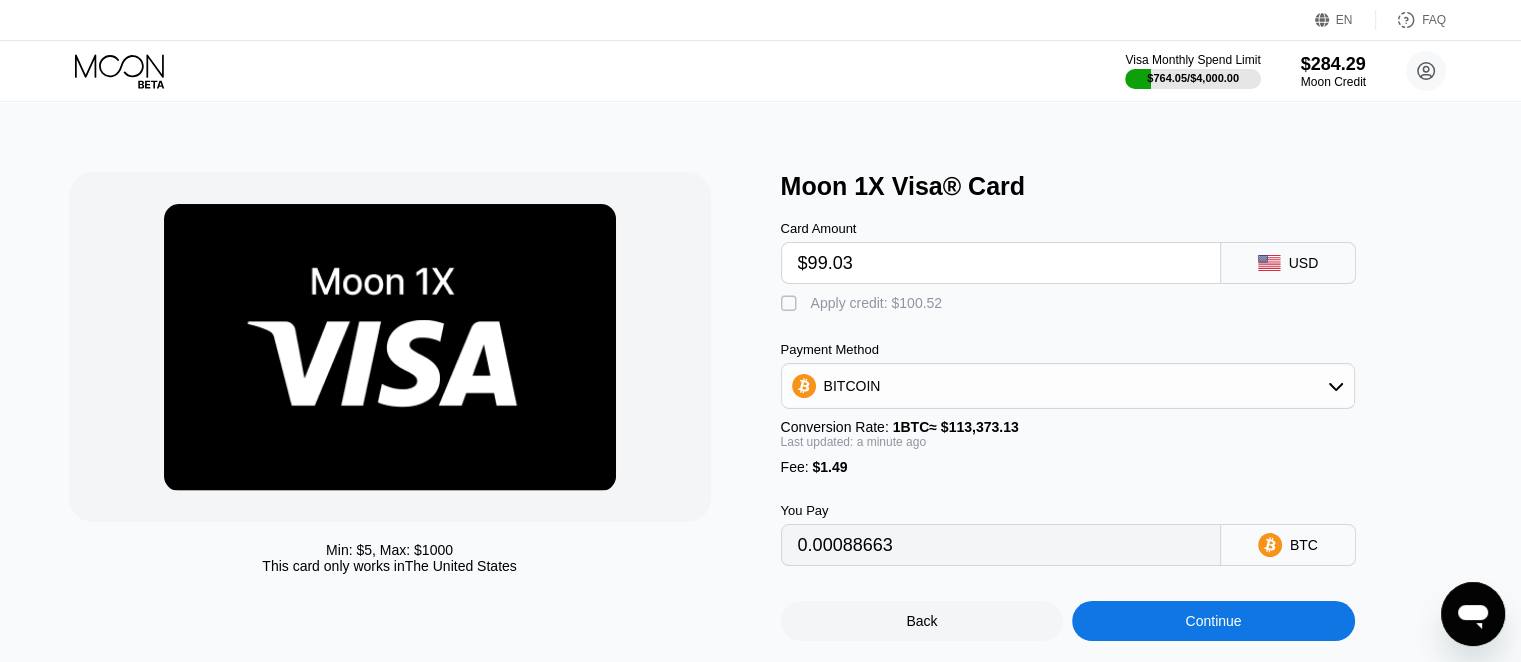 type on "$99.03" 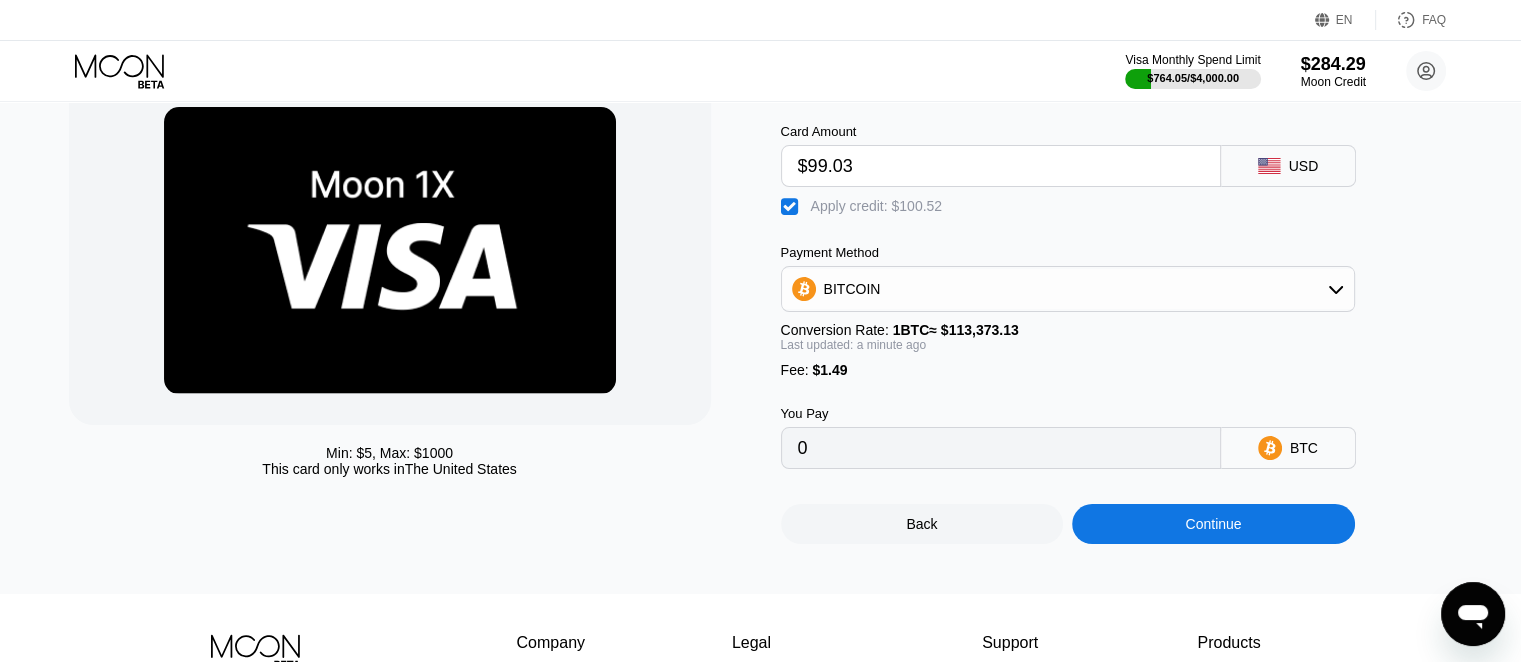 scroll, scrollTop: 100, scrollLeft: 0, axis: vertical 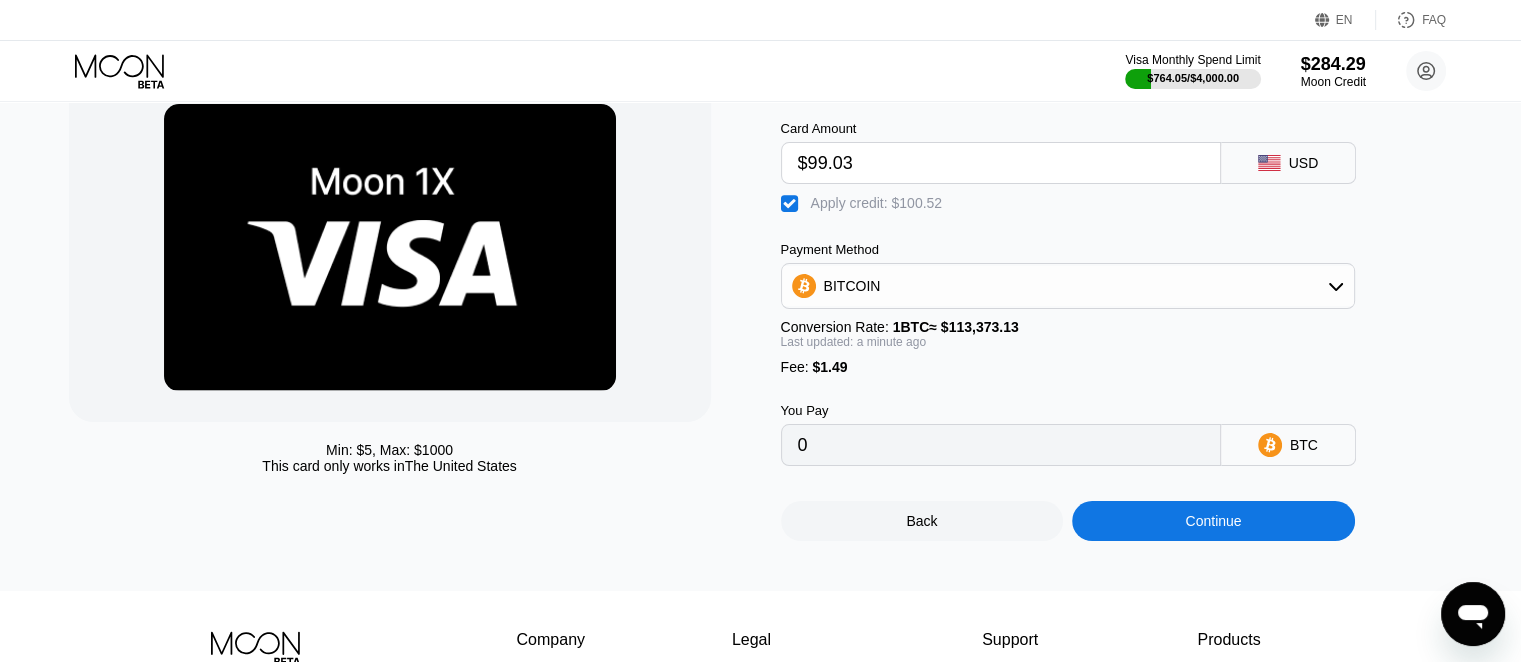 click on "Continue" at bounding box center [1213, 521] 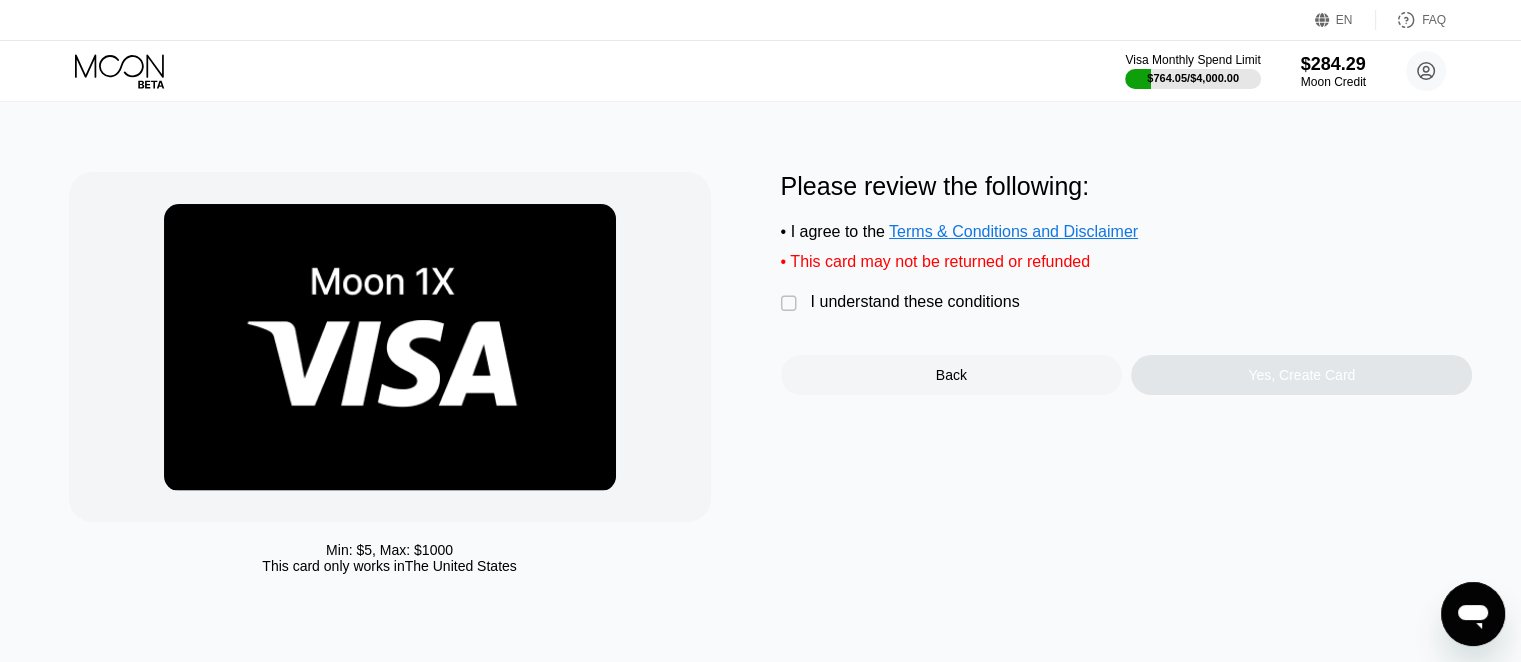 scroll, scrollTop: 0, scrollLeft: 0, axis: both 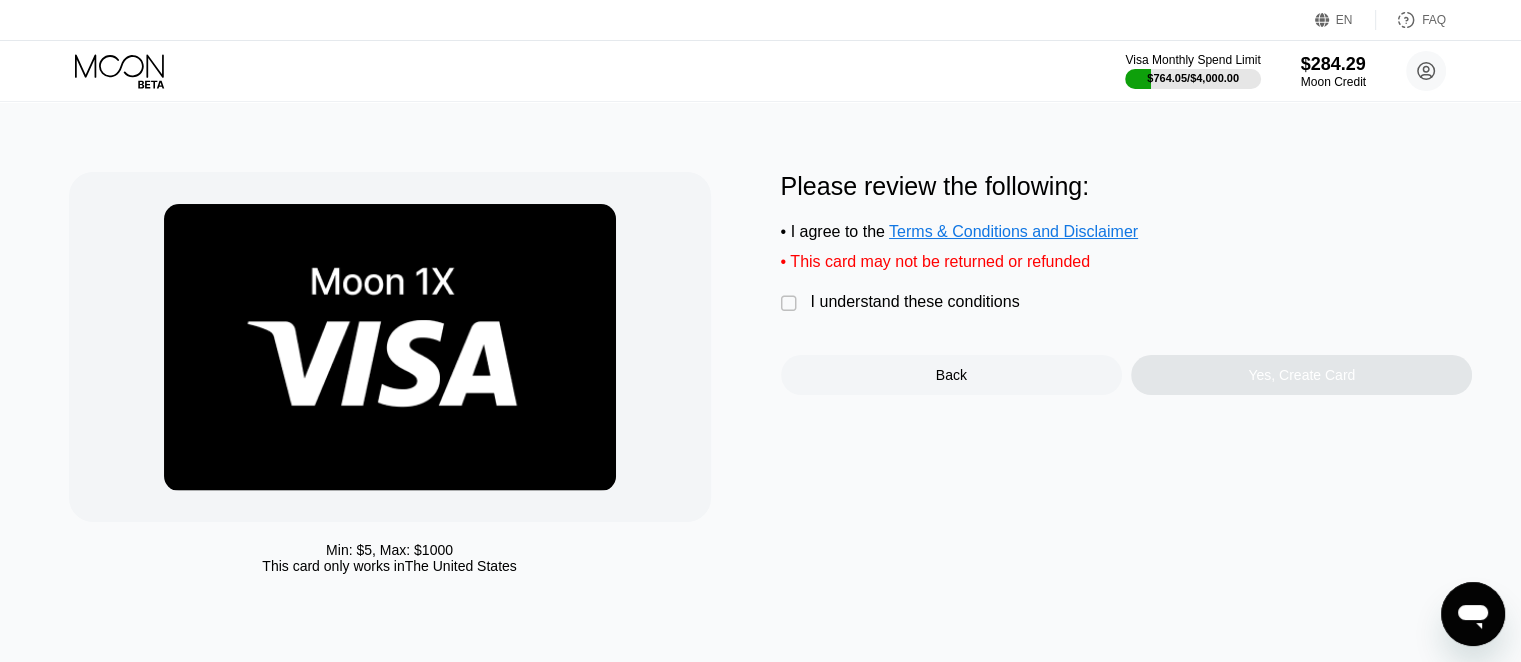 click on " I understand these conditions" at bounding box center [905, 303] 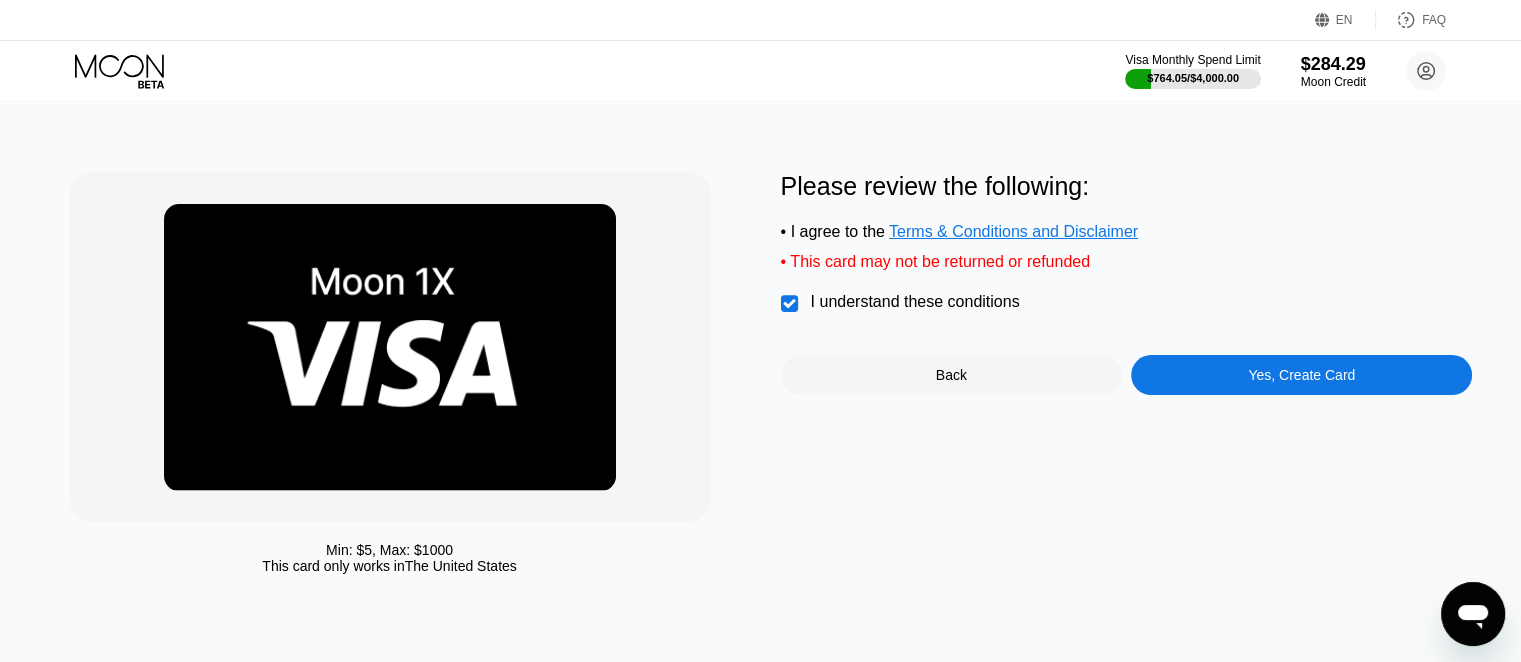 click on "Yes, Create Card" at bounding box center (1301, 375) 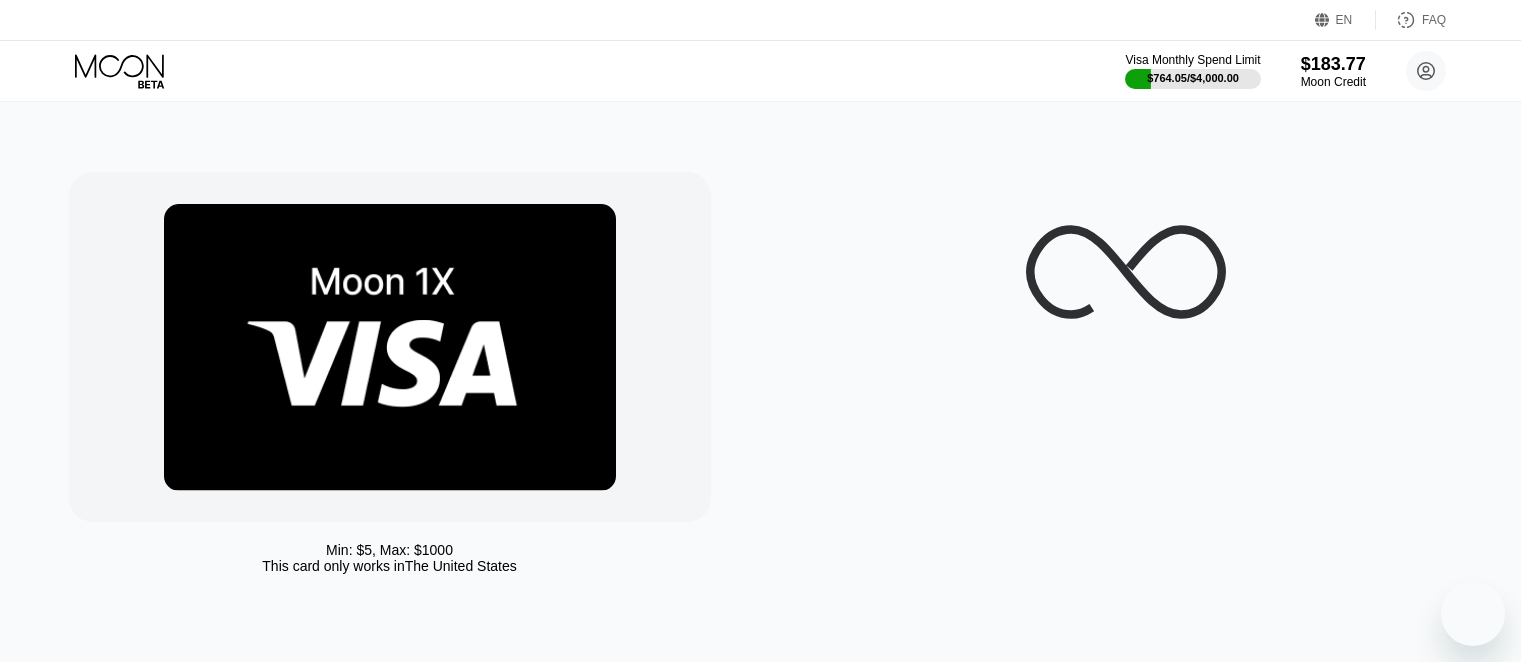 scroll, scrollTop: 0, scrollLeft: 0, axis: both 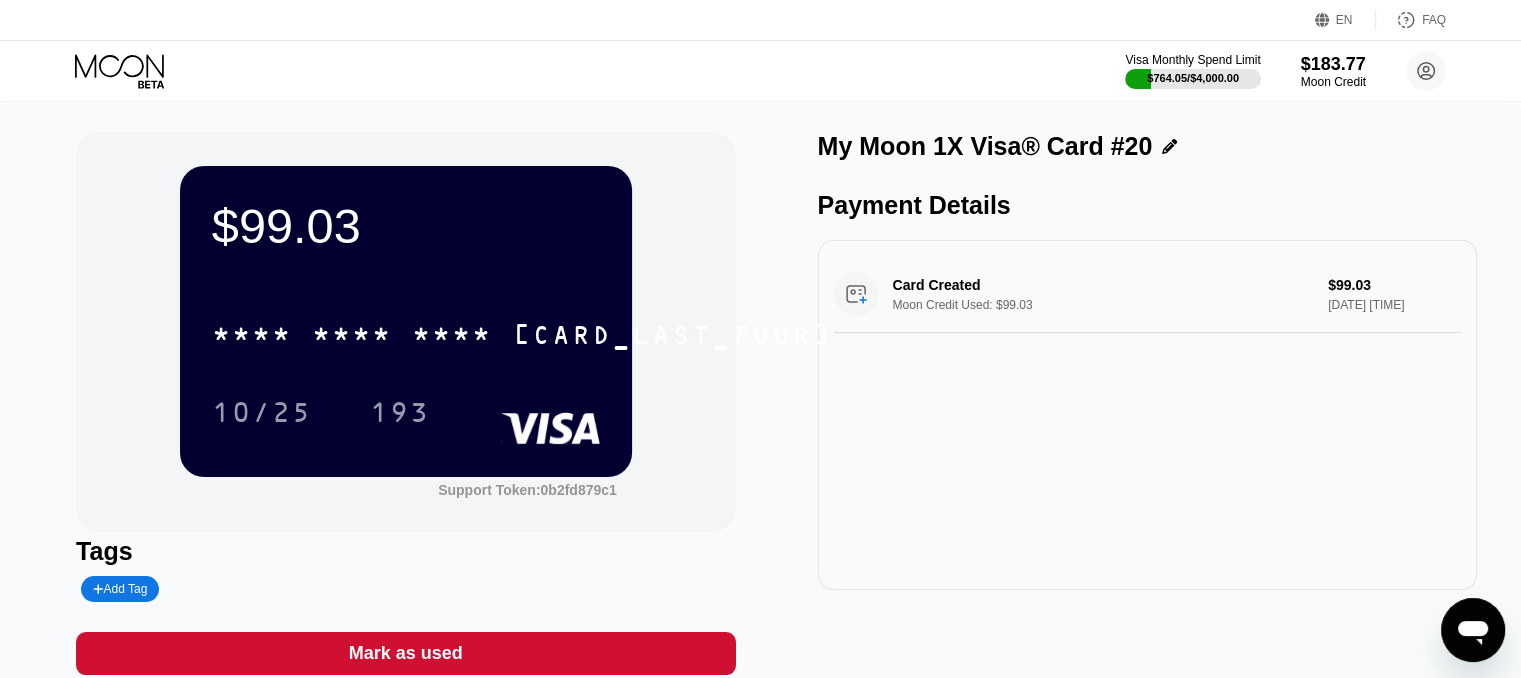 click 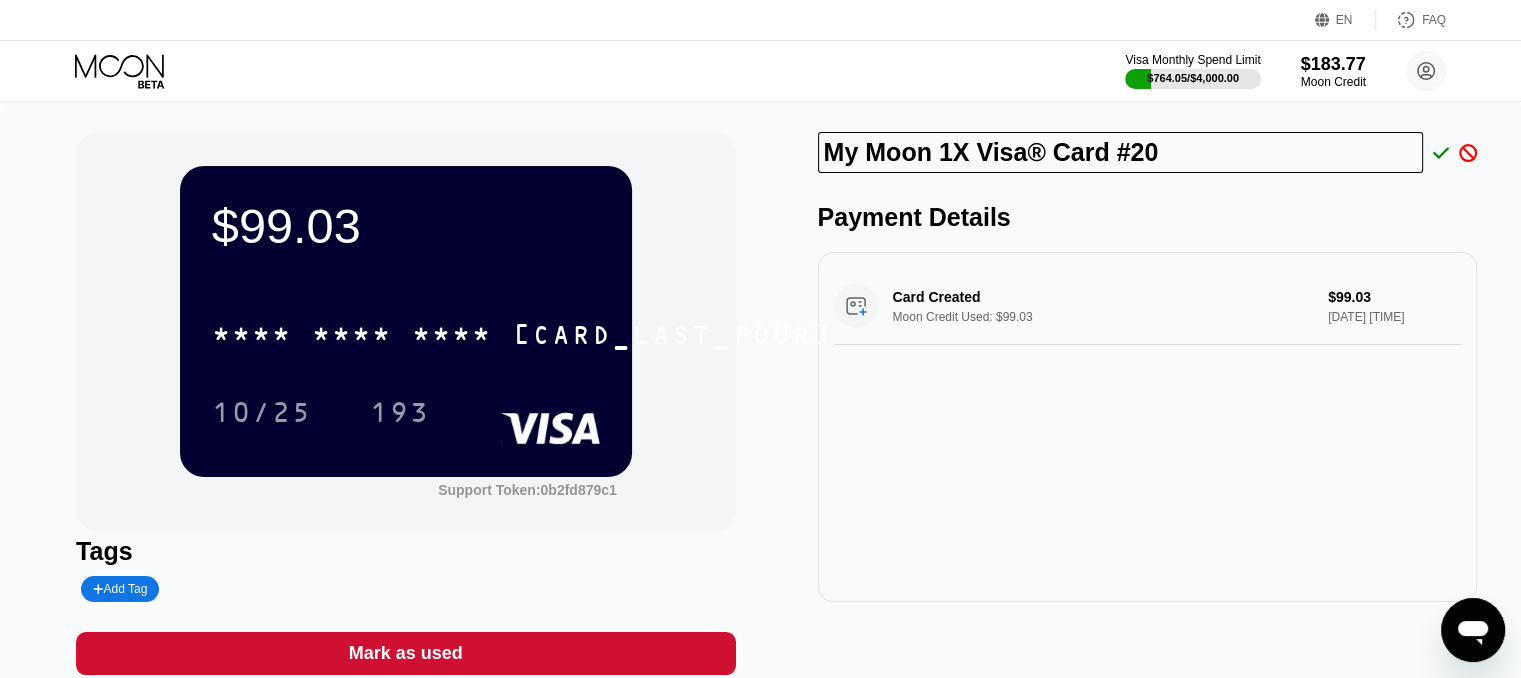 drag, startPoint x: 1180, startPoint y: 162, endPoint x: 812, endPoint y: 161, distance: 368.00137 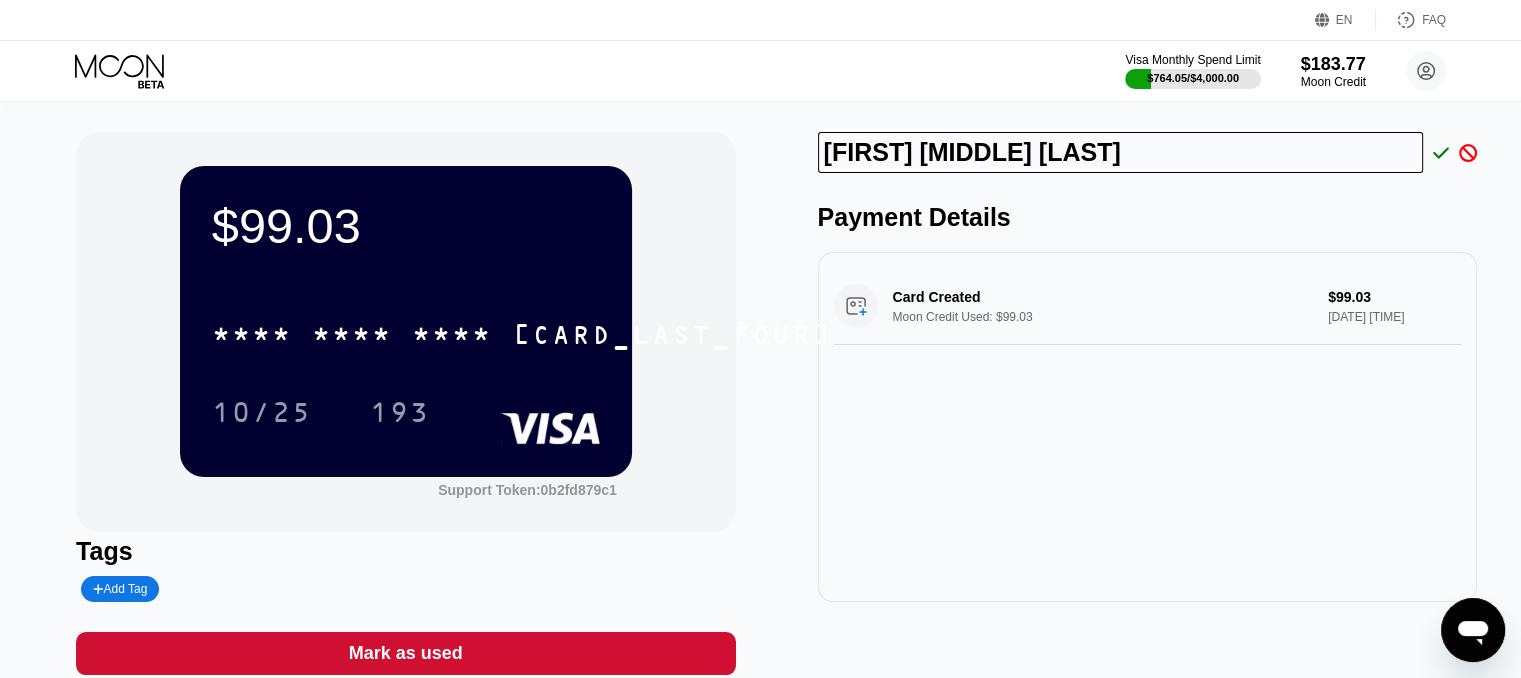 type on "[FIRST] [LAST]" 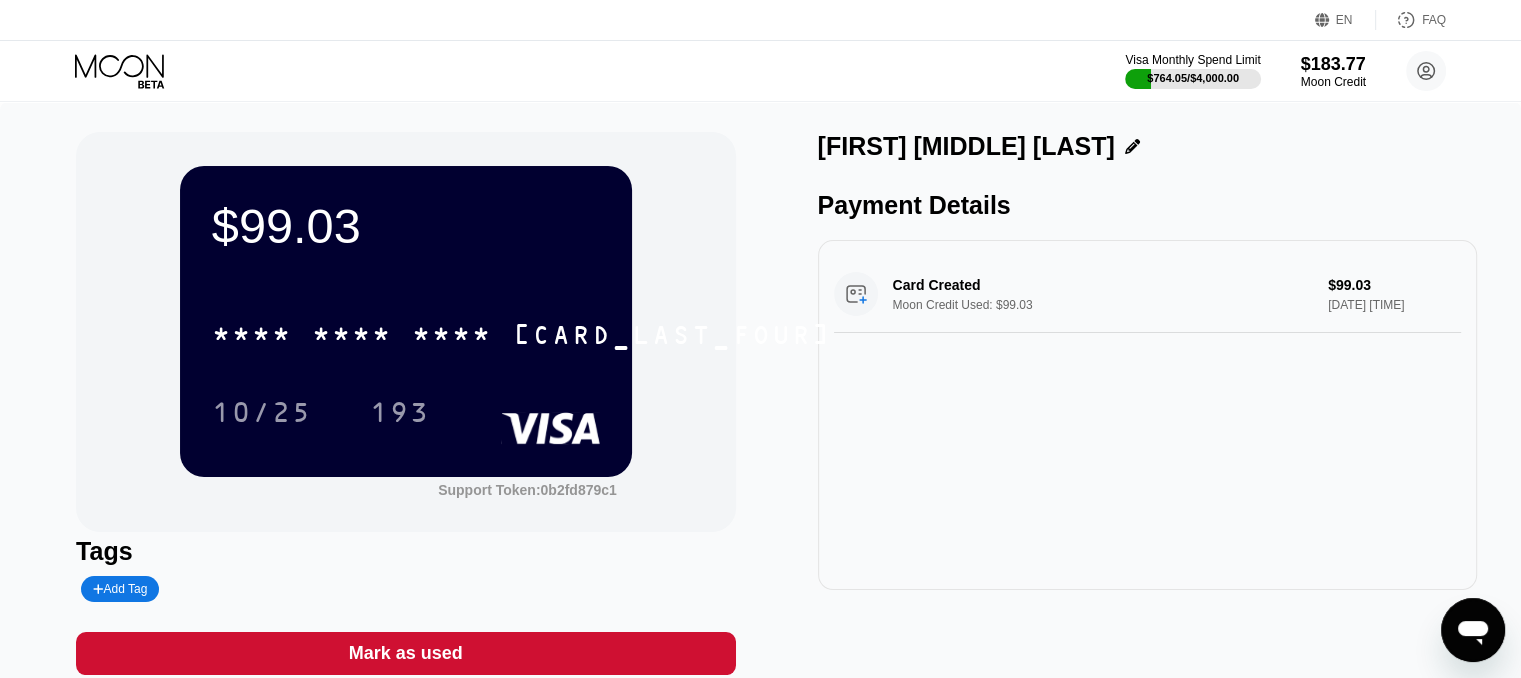 click on "$99.03" at bounding box center [406, 226] 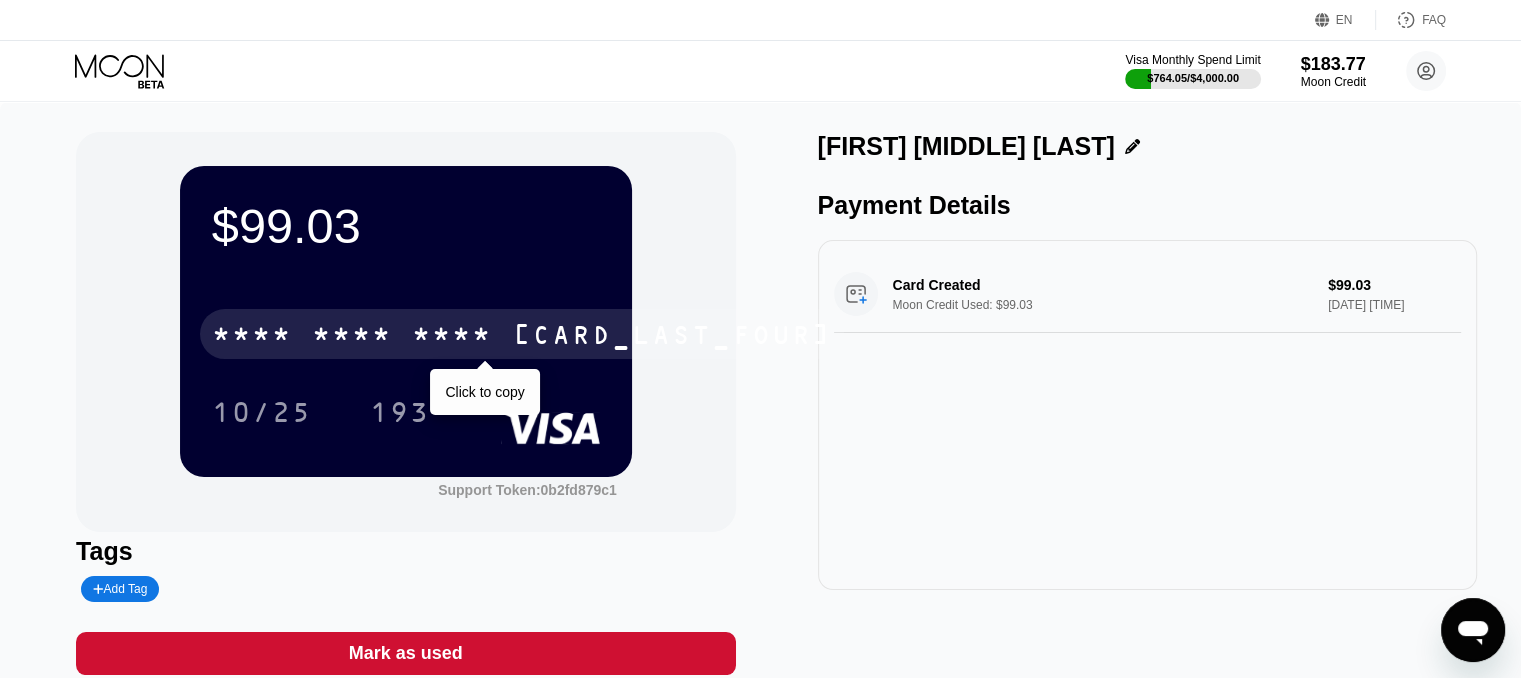 click on "8885" at bounding box center [672, 337] 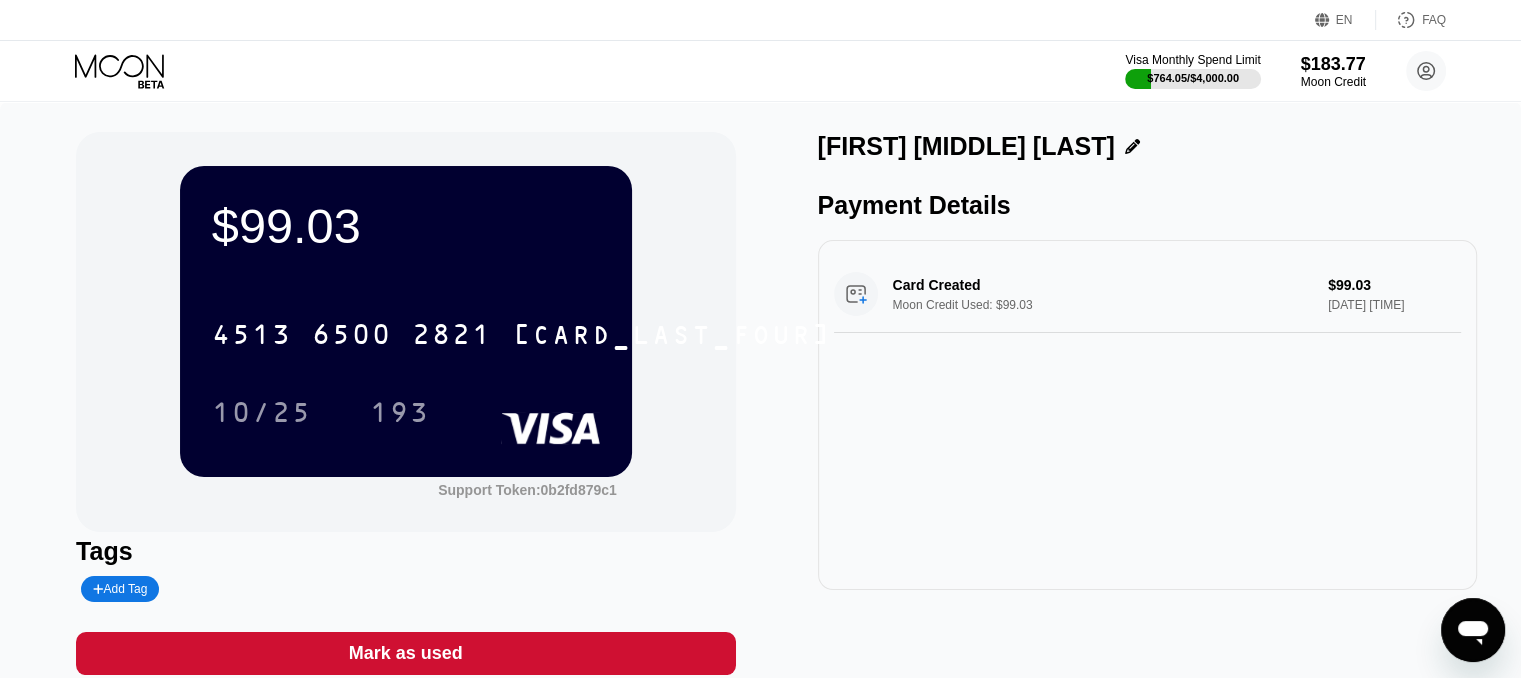click 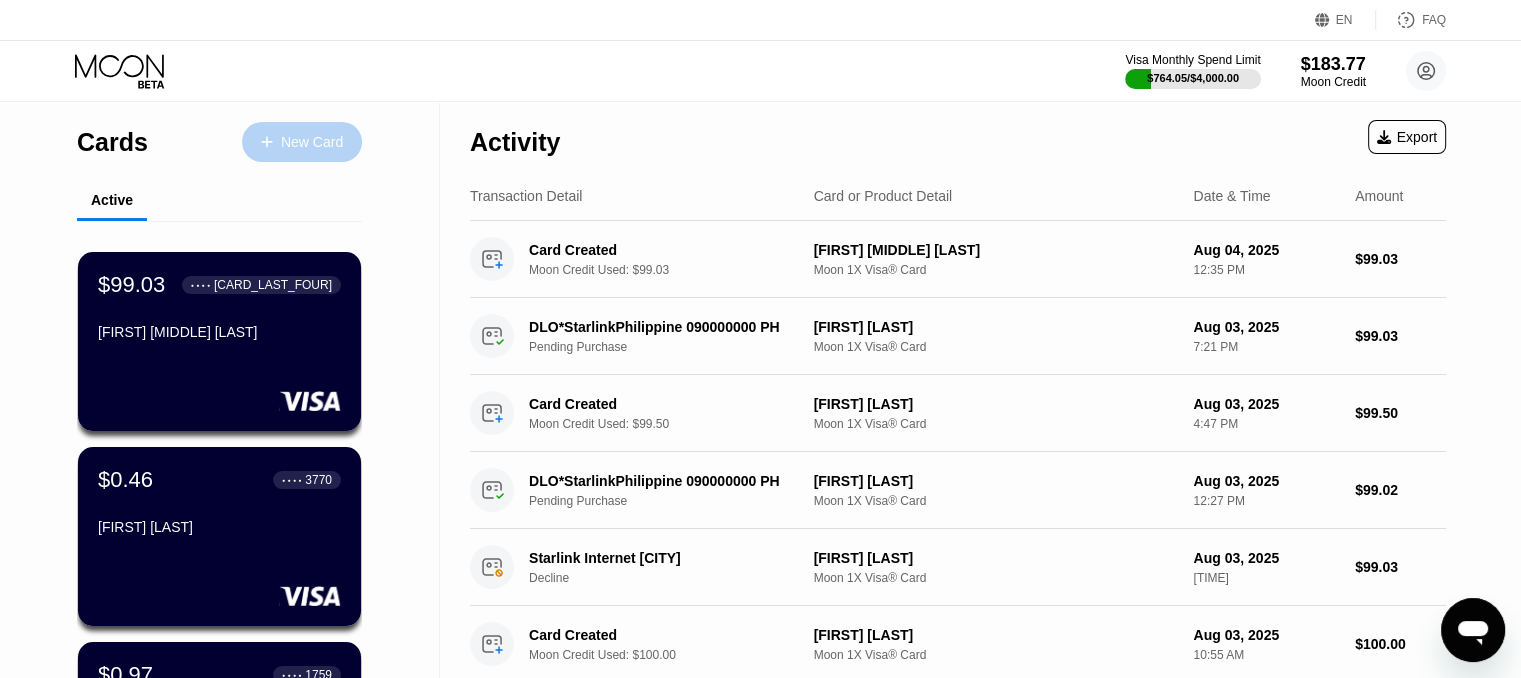 click on "New Card" at bounding box center (302, 142) 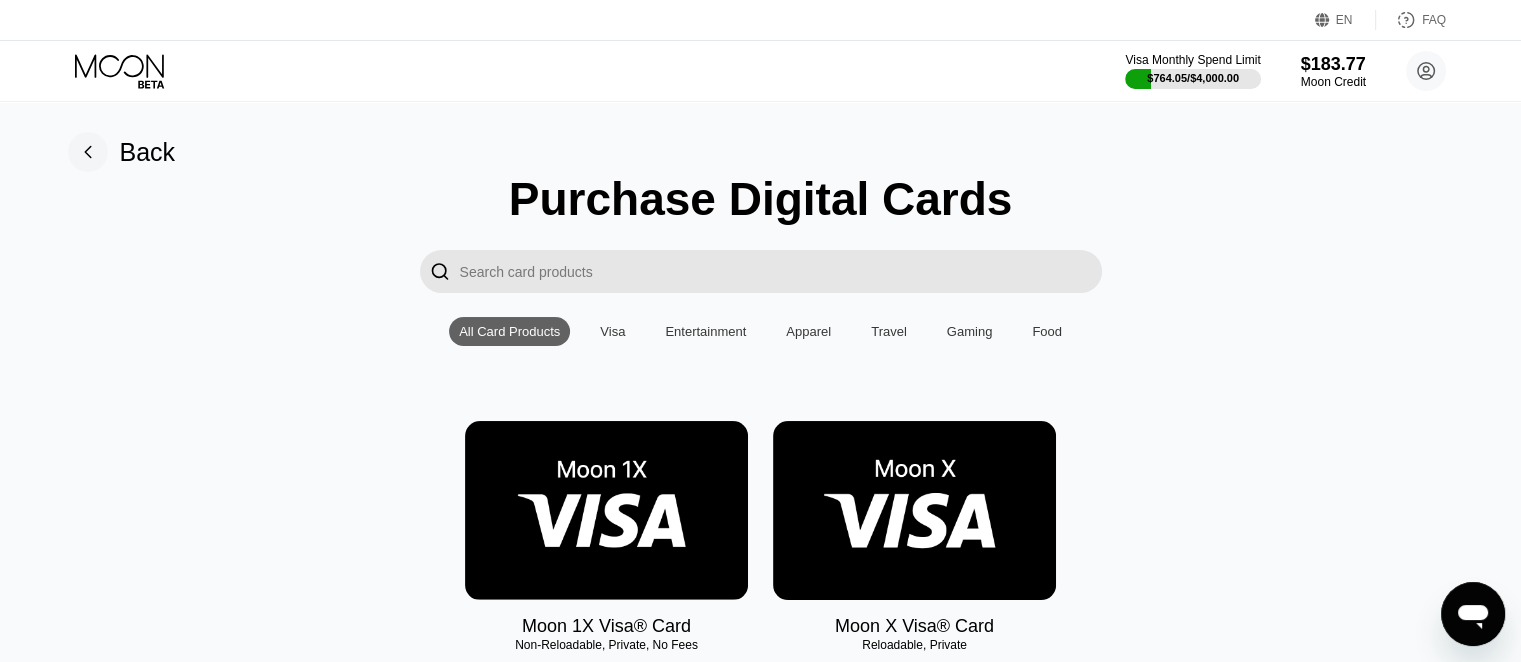 click at bounding box center (606, 510) 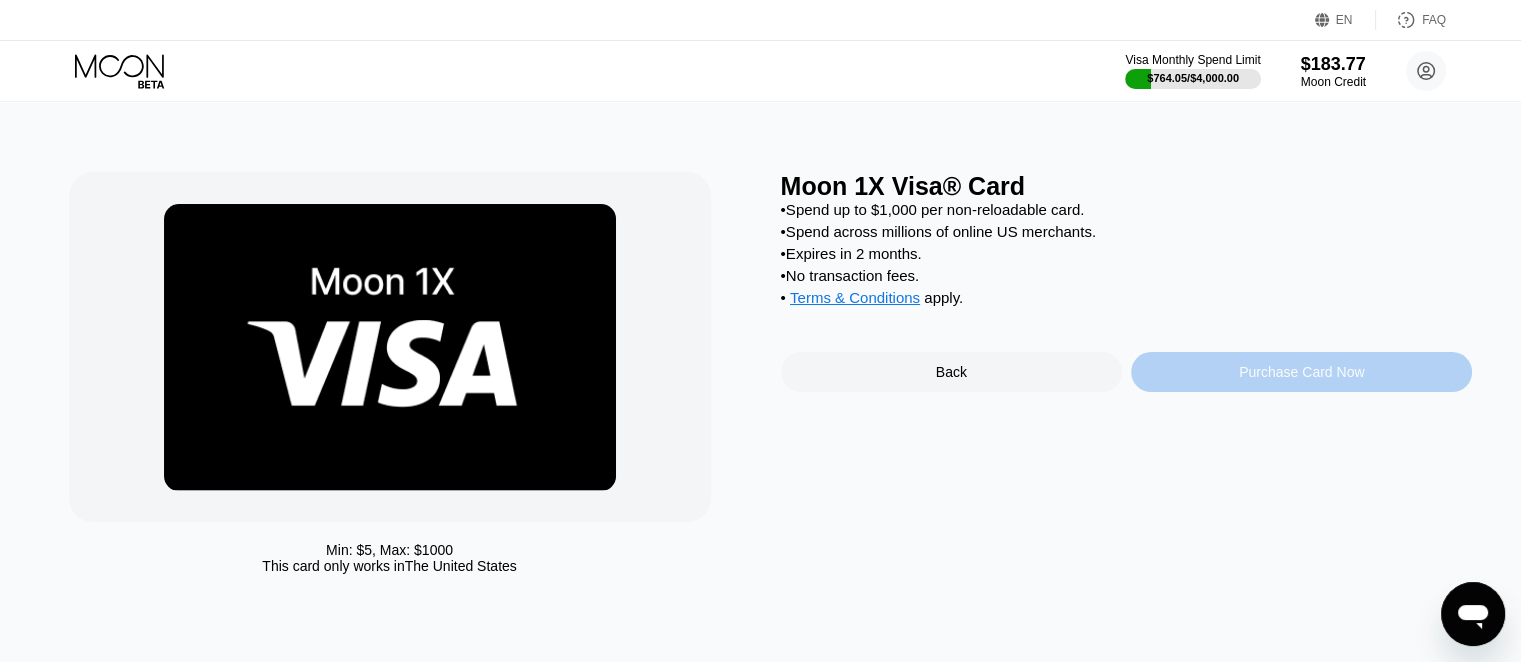click on "Purchase Card Now" at bounding box center (1301, 372) 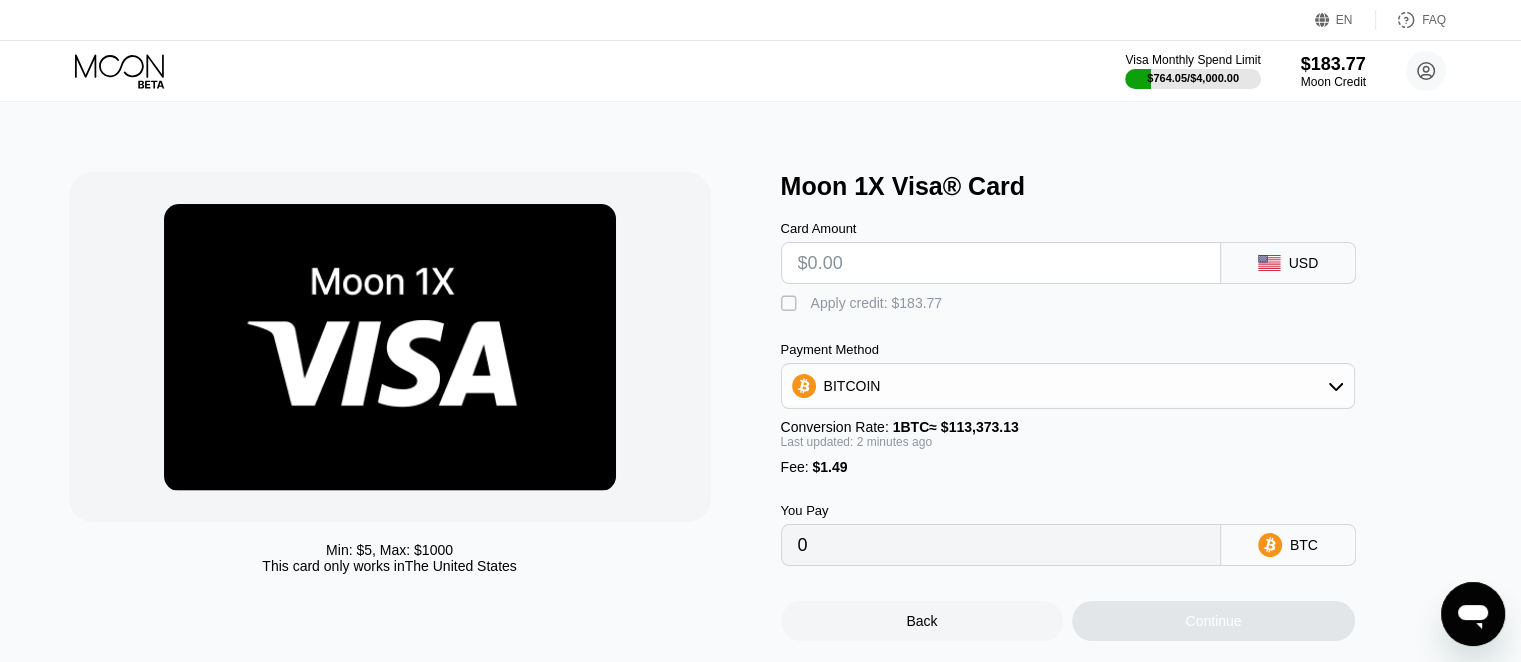 click at bounding box center (1001, 263) 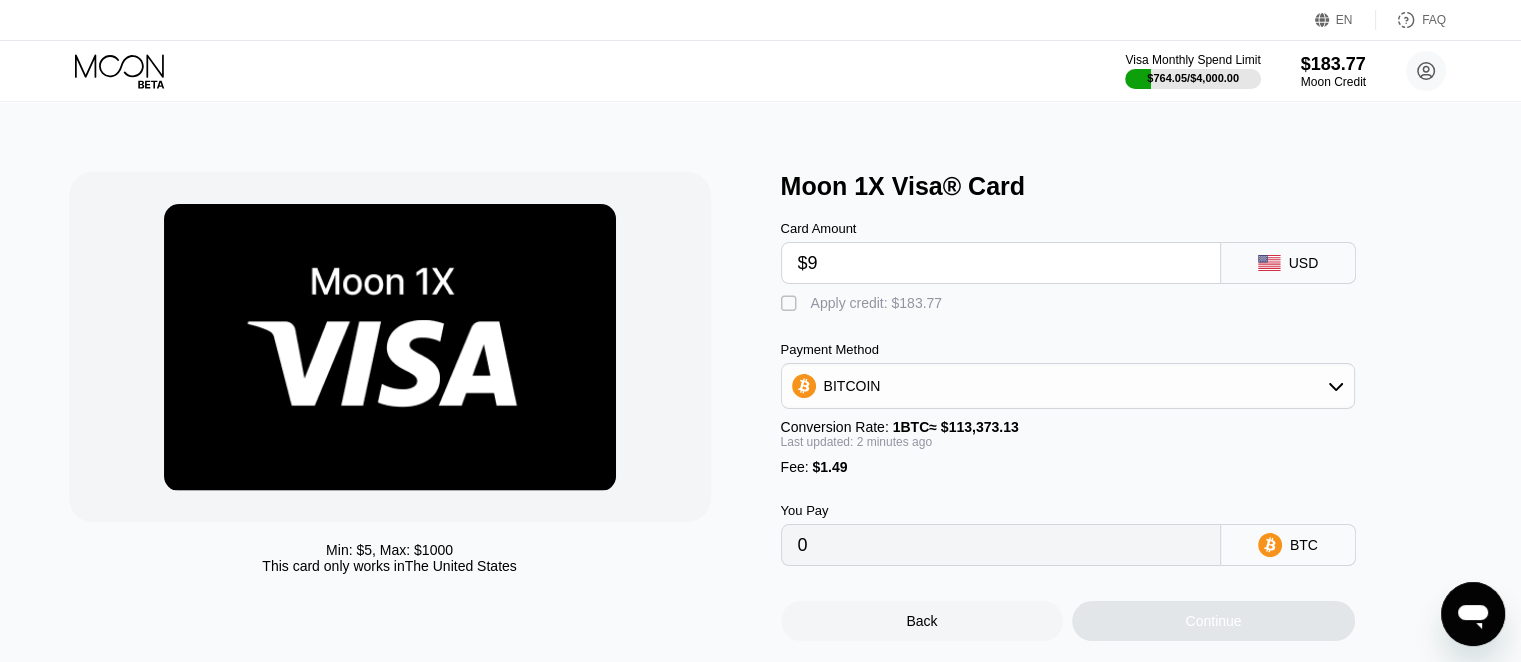 type on "$99" 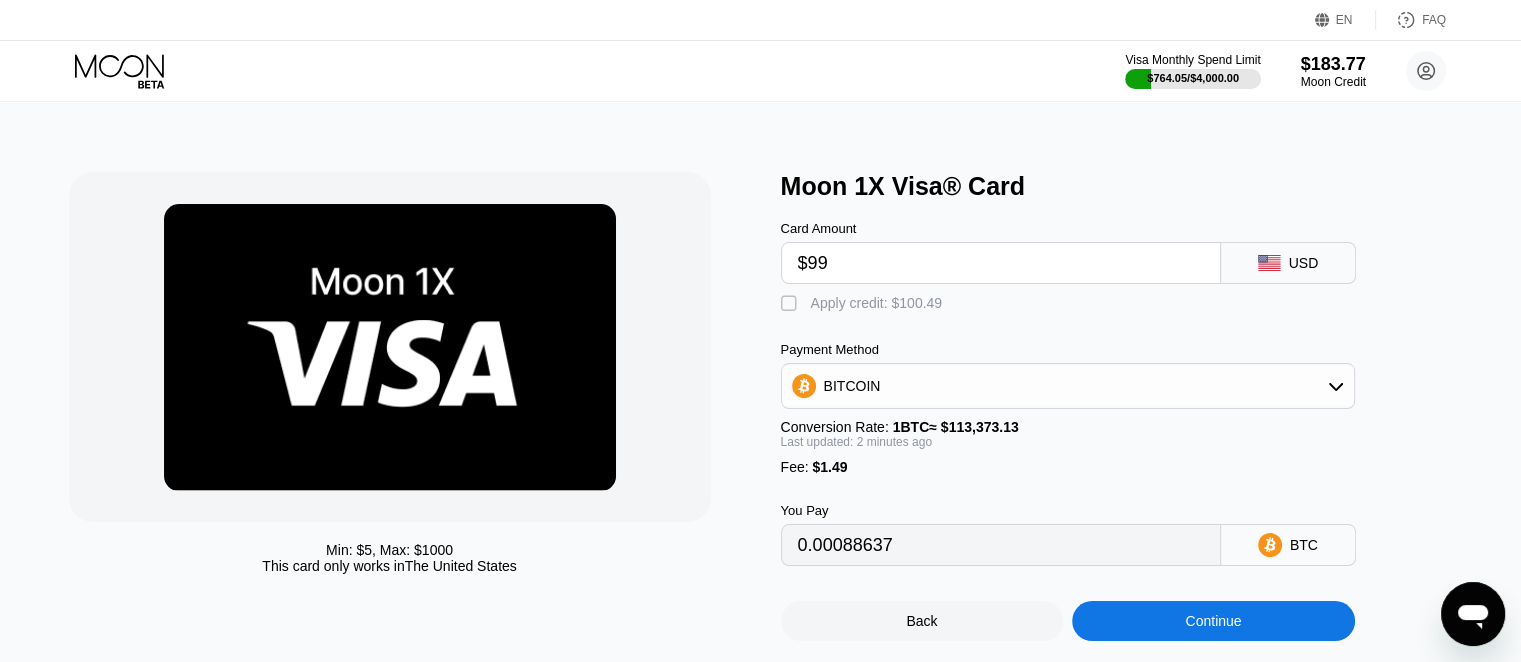 type on "0.00088637" 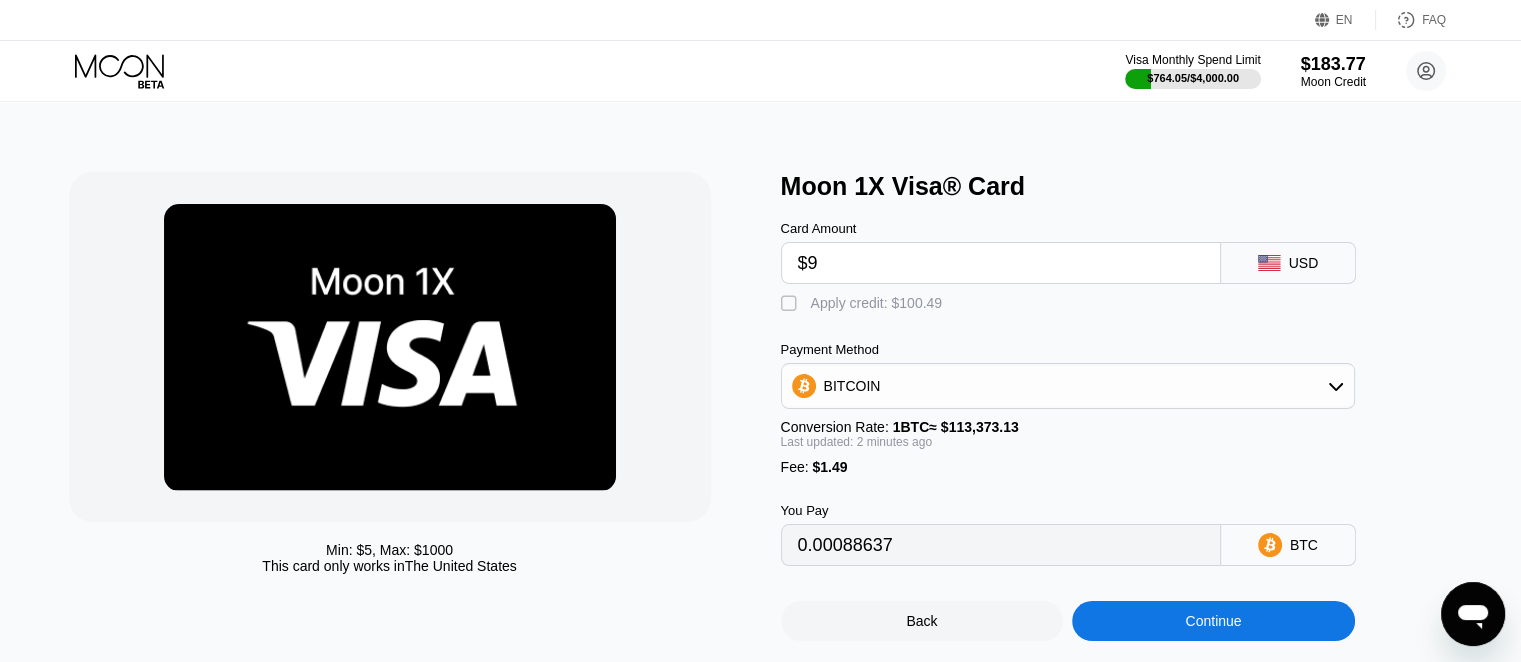 type on "0.00009253" 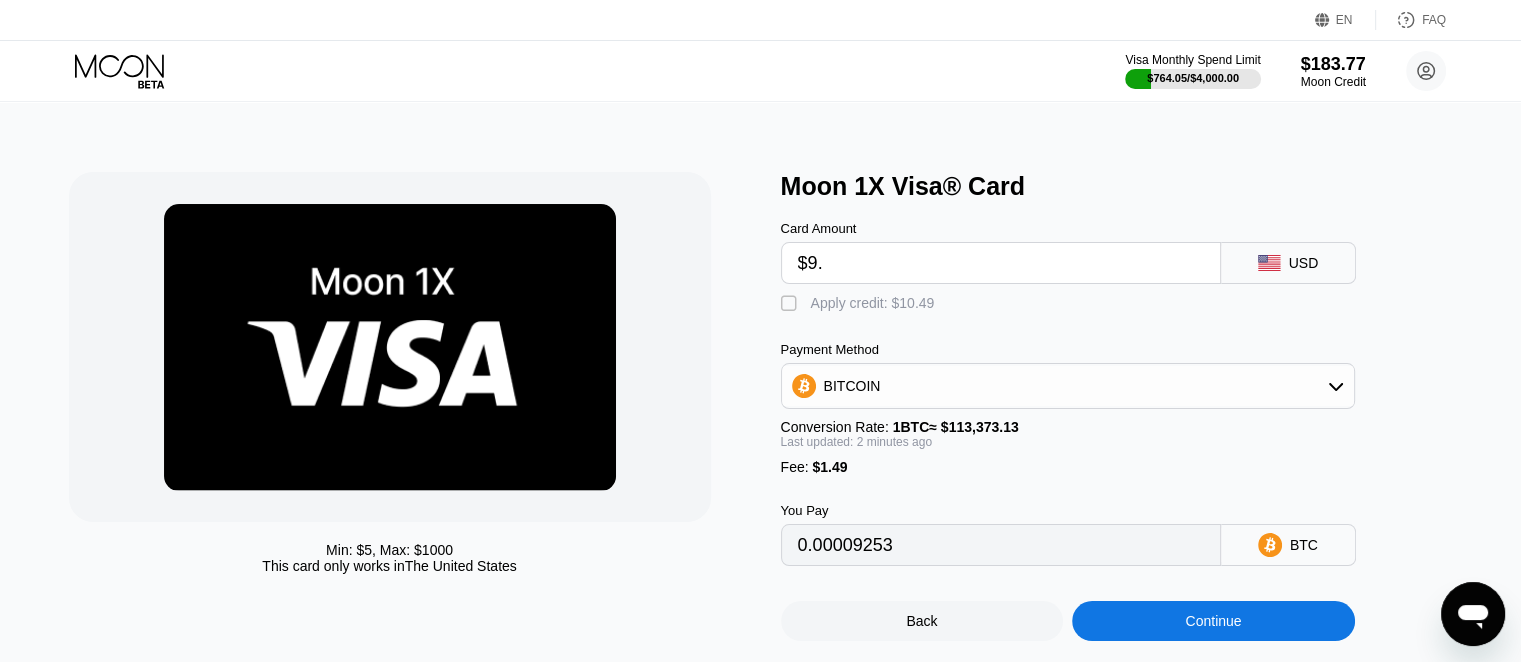 type on "$9.5" 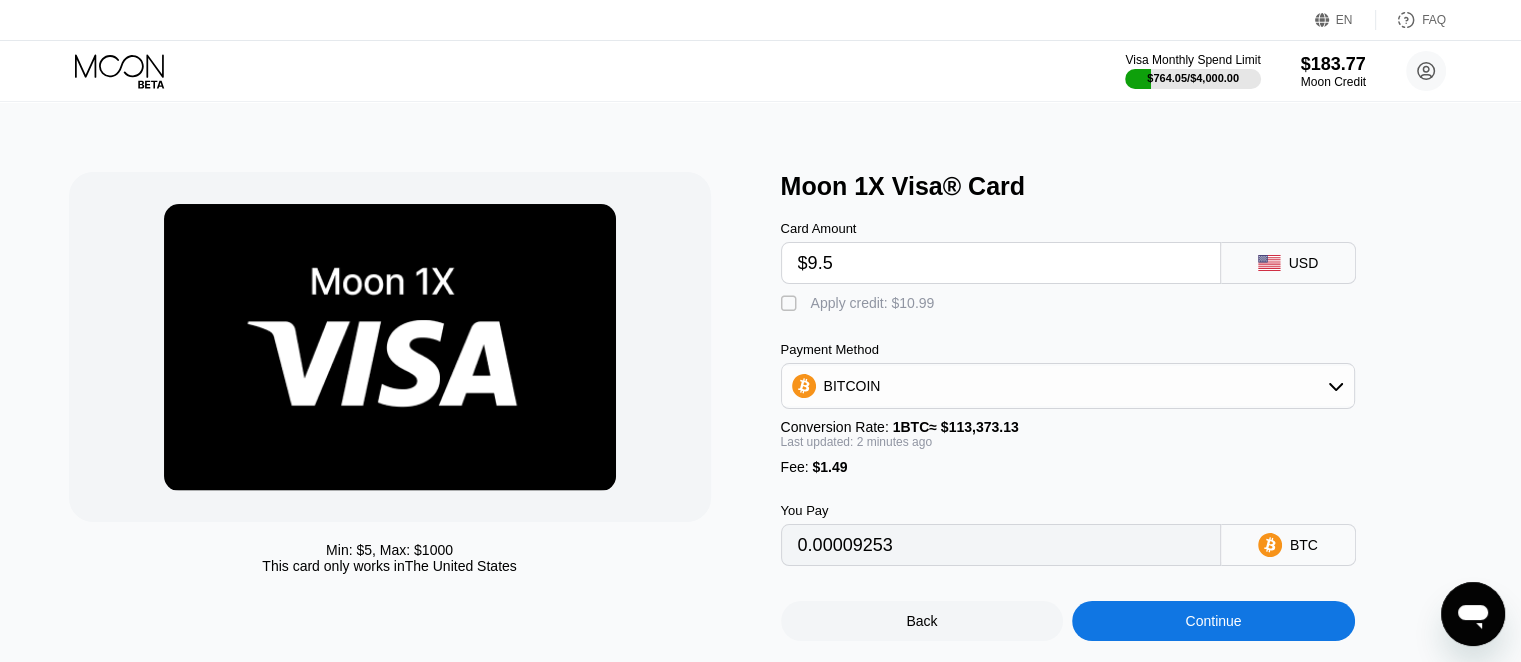 type on "0.00009694" 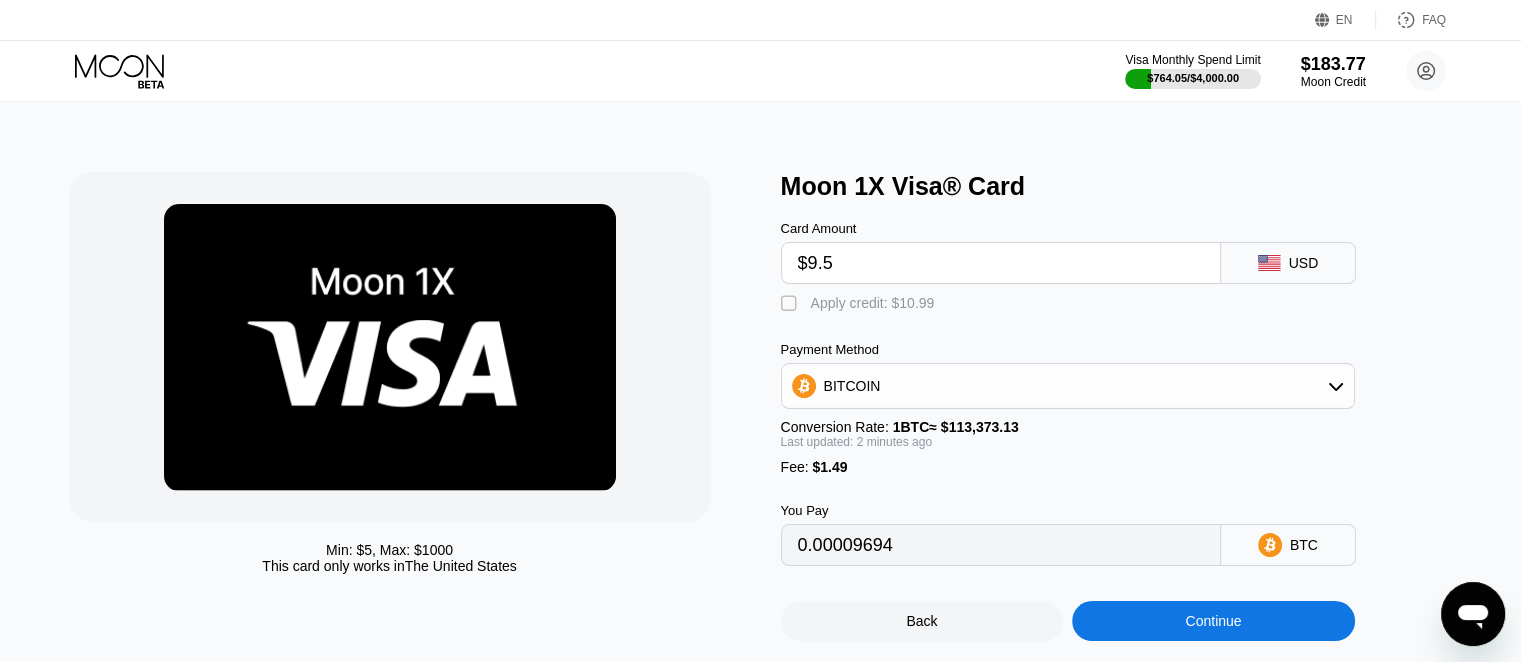 click on "$9.5" at bounding box center [1001, 263] 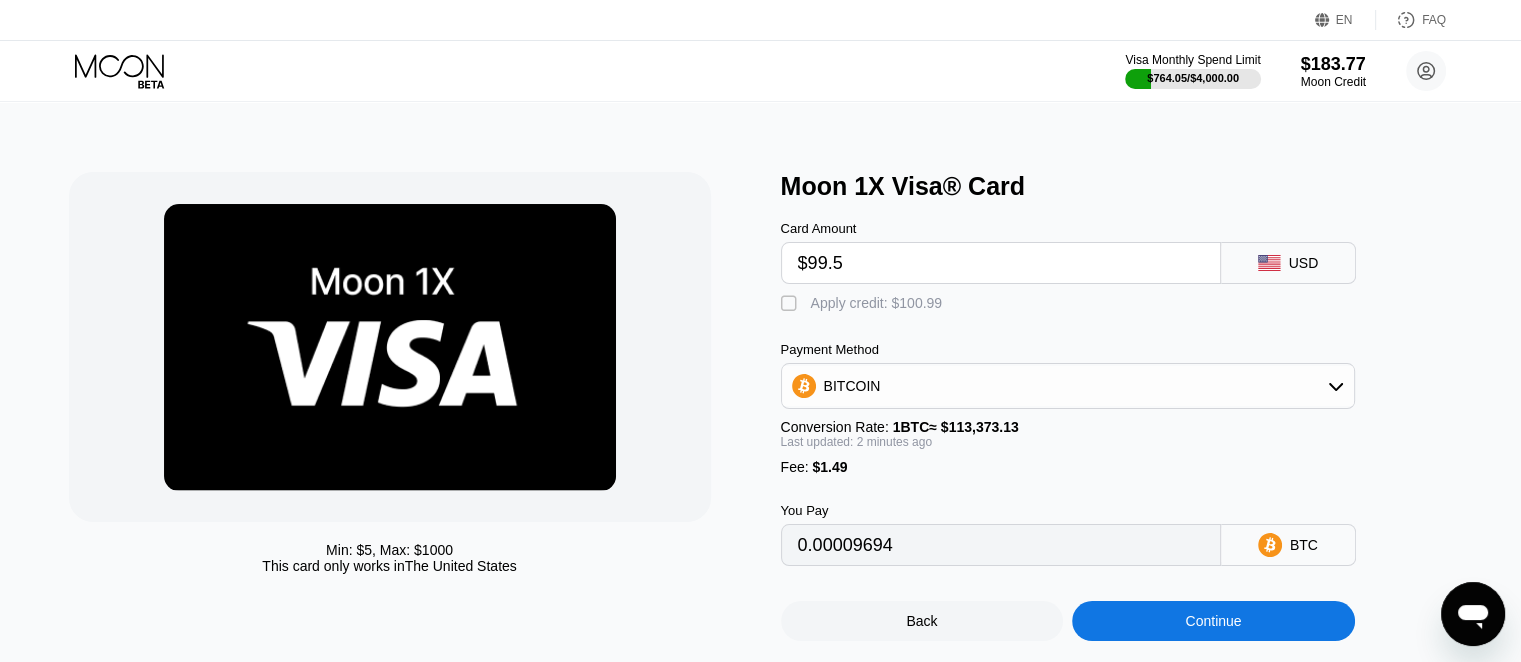type on "0.00089078" 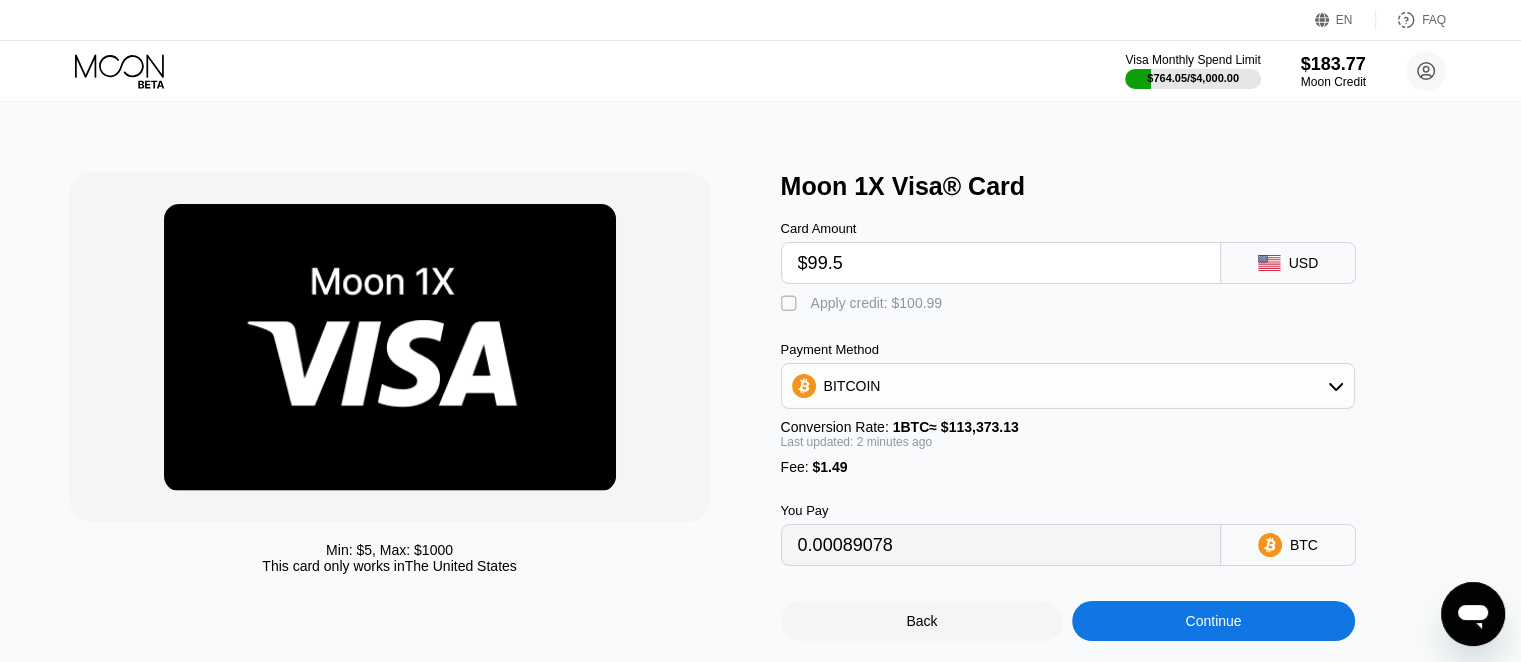 type on "$99.5" 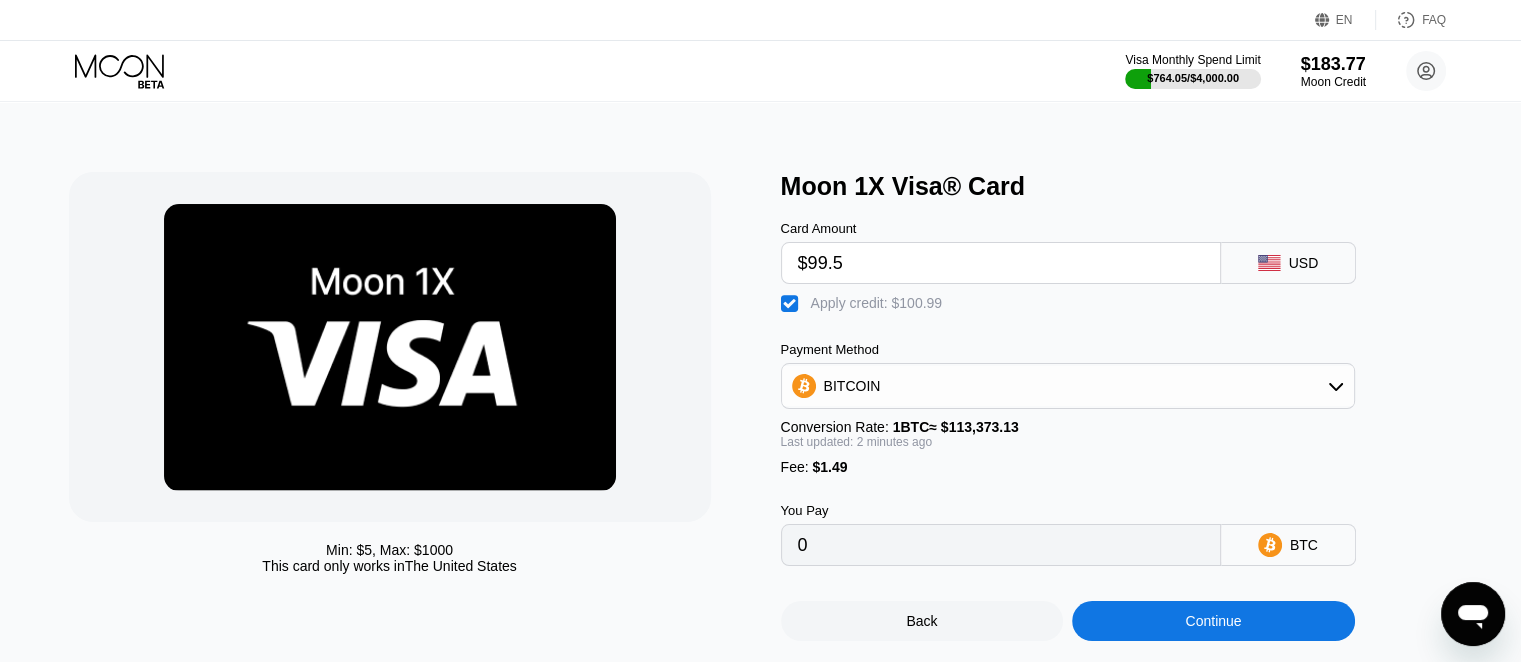click on "Continue" at bounding box center [1213, 621] 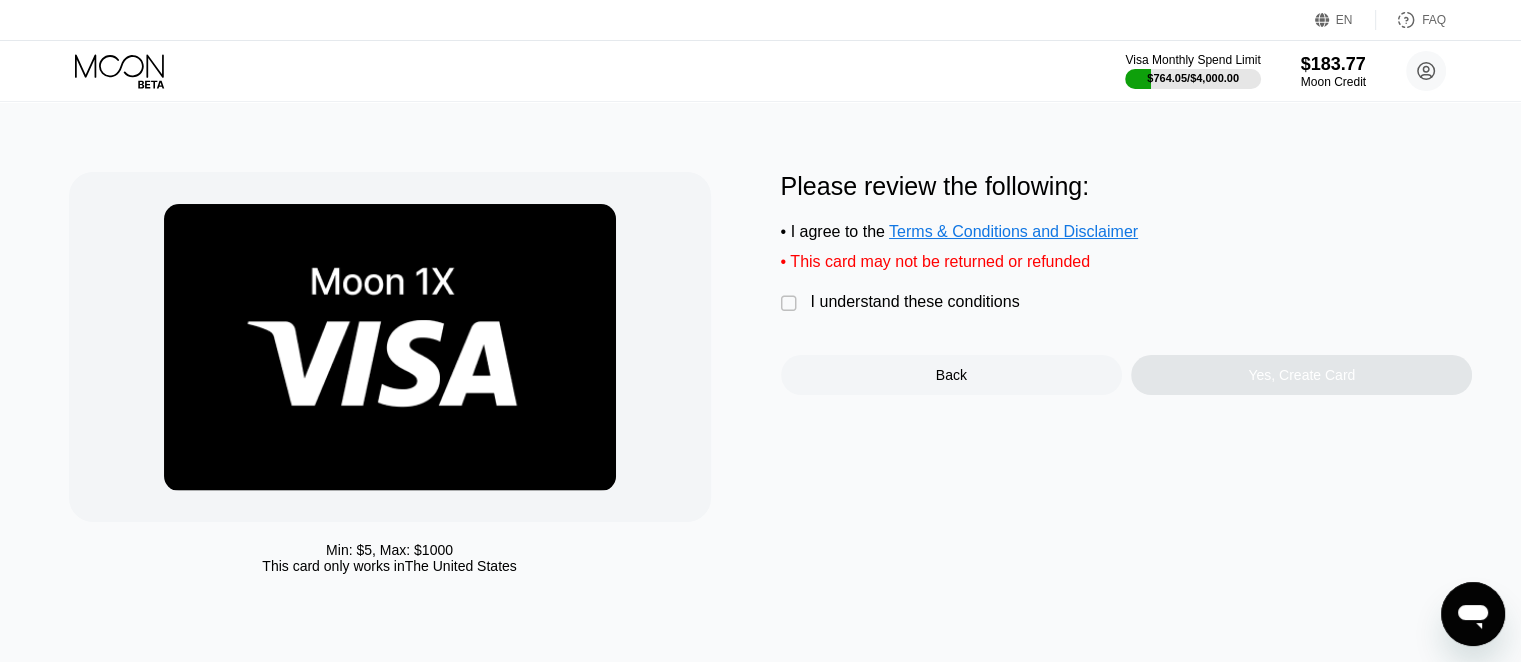 click on " I understand these conditions" at bounding box center (905, 303) 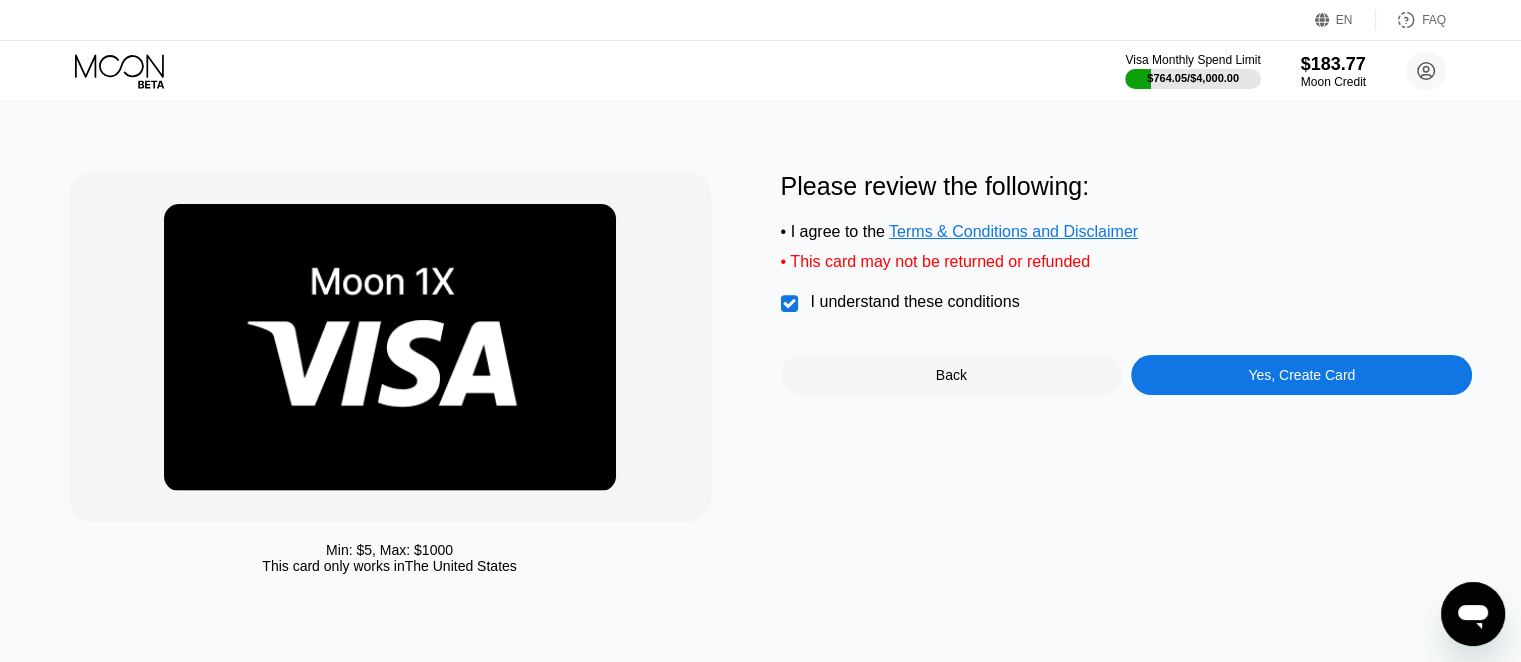 click on "Yes, Create Card" at bounding box center (1301, 375) 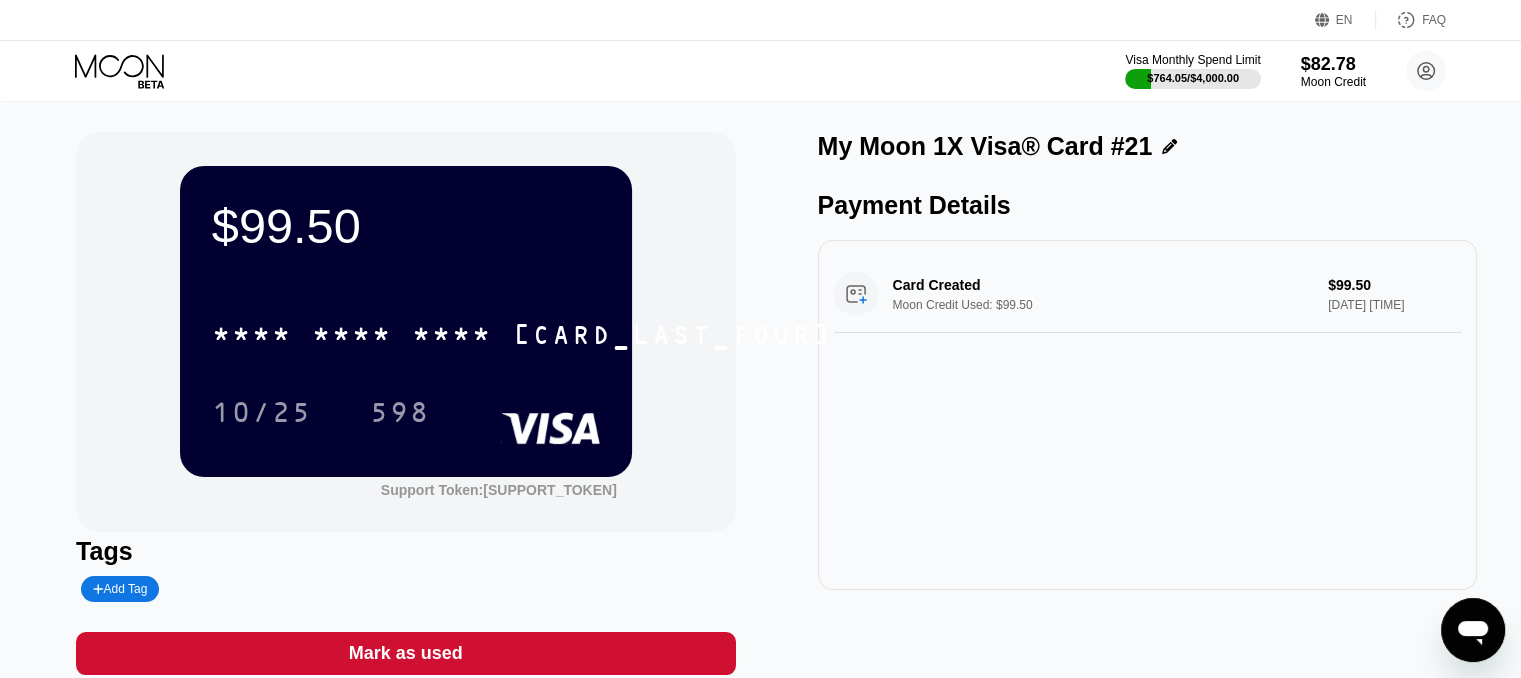 click on "My Moon 1X Visa® Card #21" at bounding box center [1147, 146] 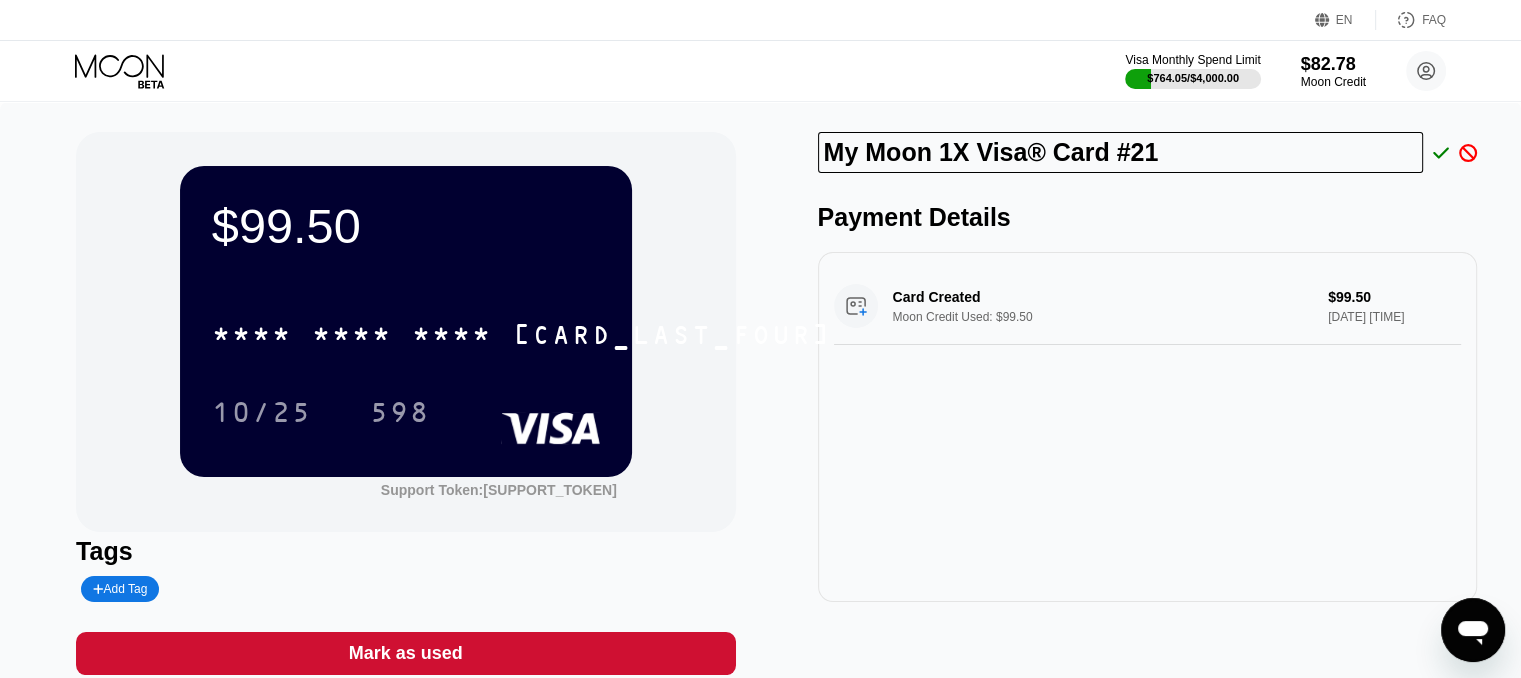 drag, startPoint x: 1166, startPoint y: 164, endPoint x: 640, endPoint y: 169, distance: 526.02374 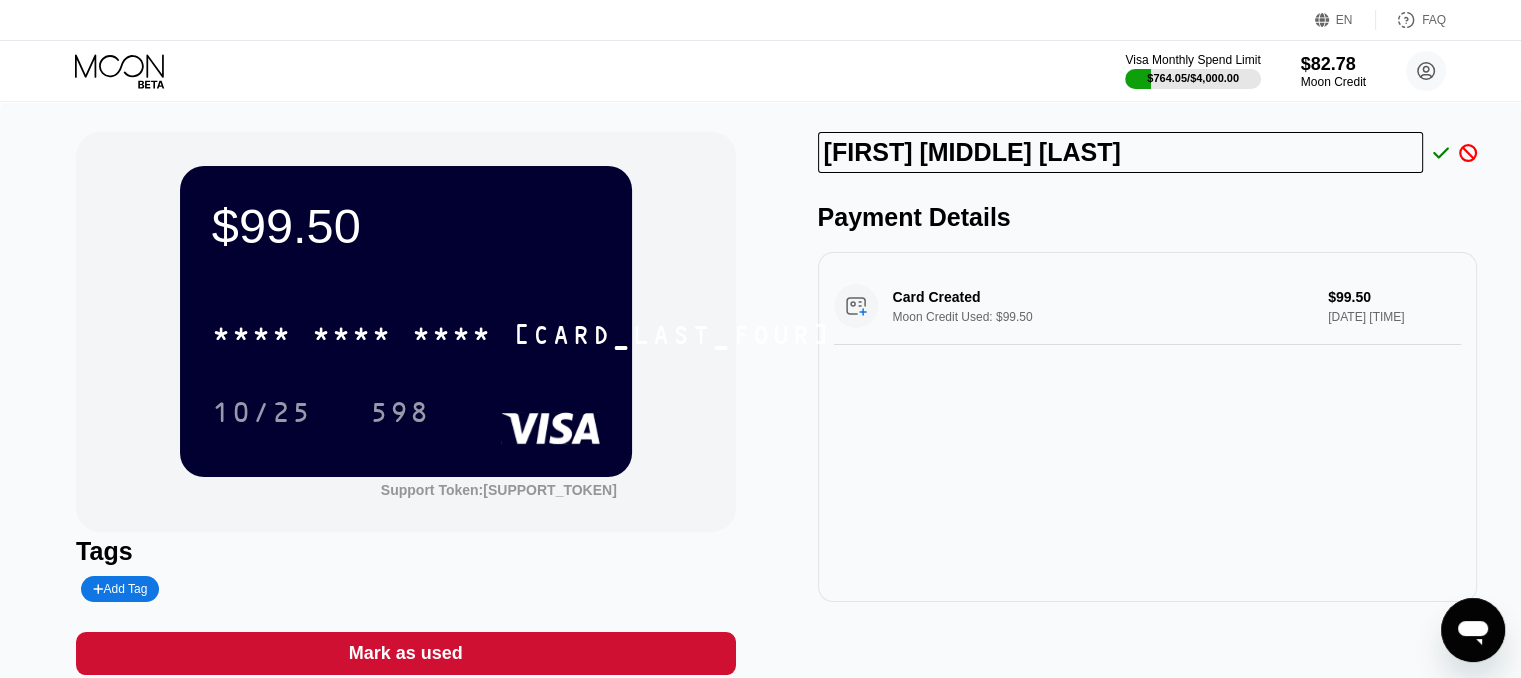 type on "[FIRST] [LAST]" 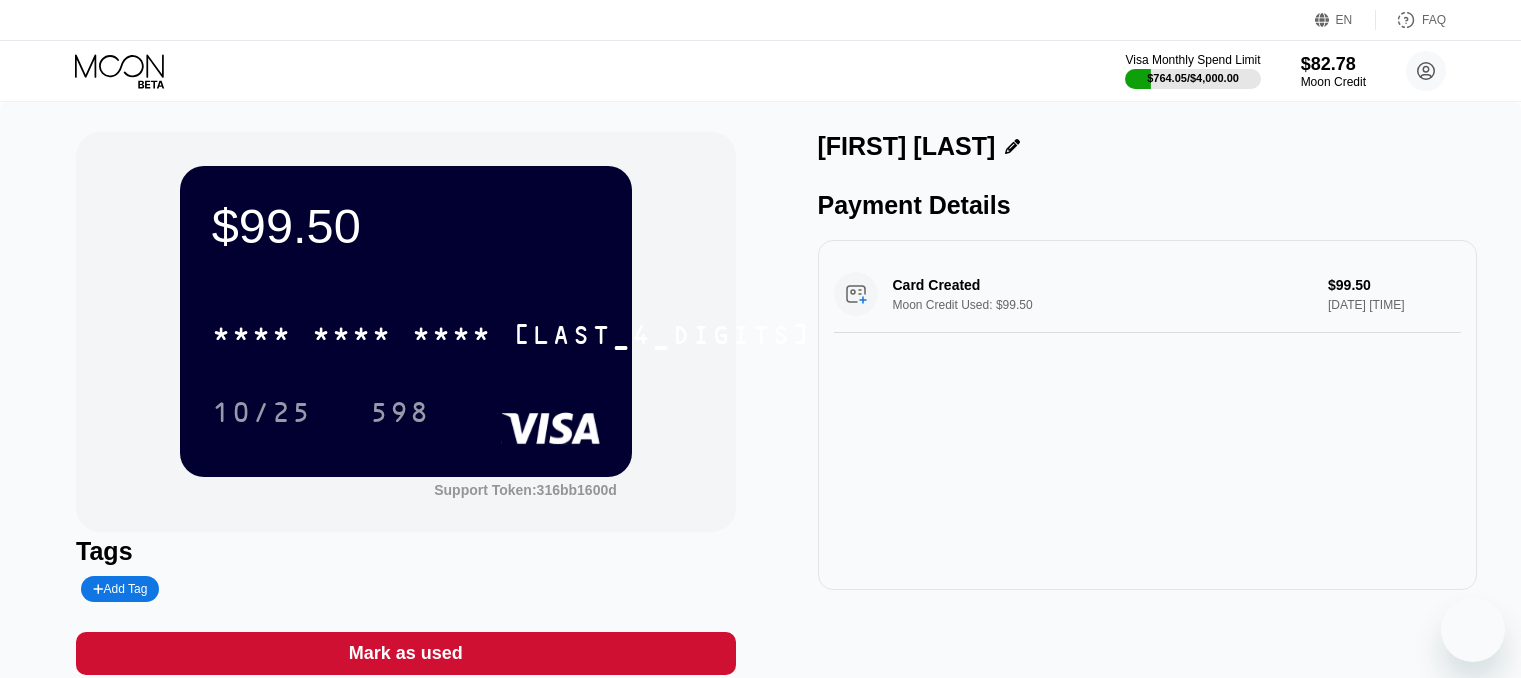 scroll, scrollTop: 0, scrollLeft: 0, axis: both 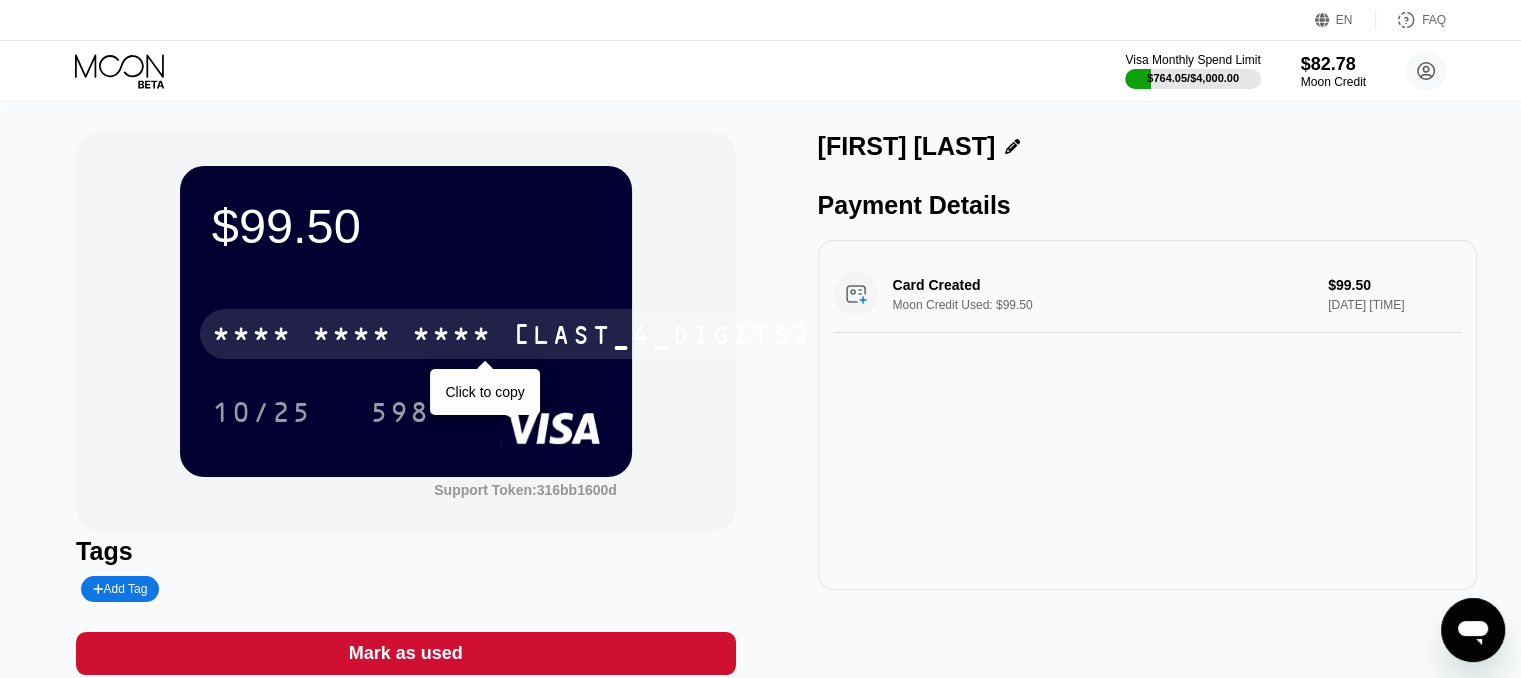 click on "[LAST_4_DIGITS]" at bounding box center (662, 337) 